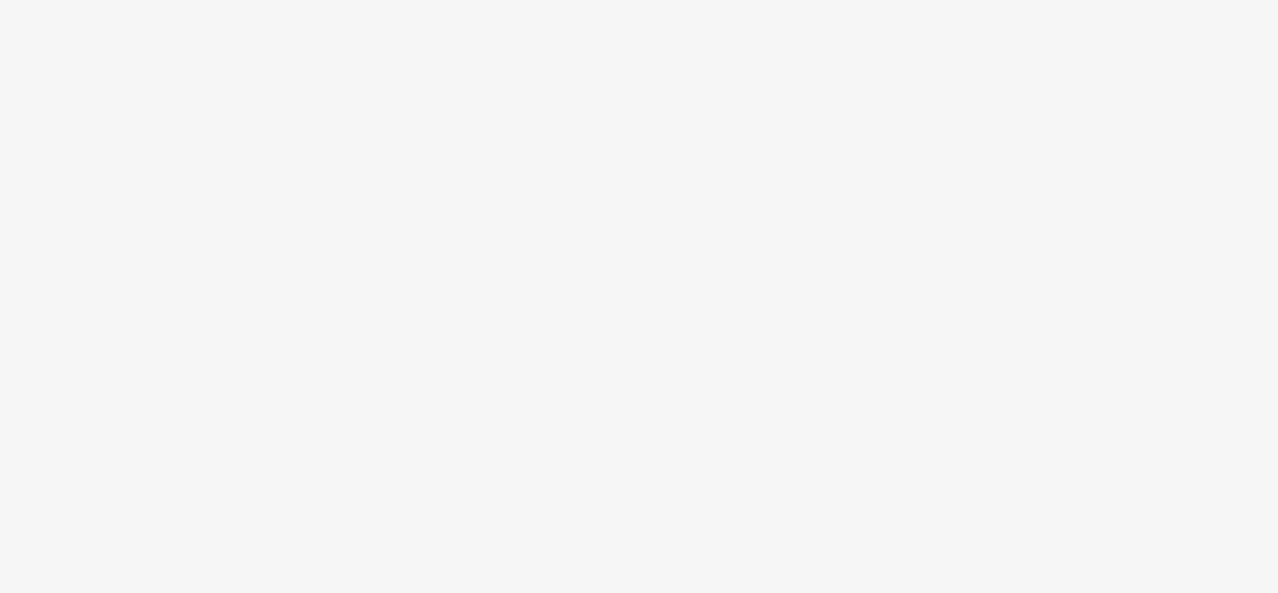 scroll, scrollTop: 0, scrollLeft: 0, axis: both 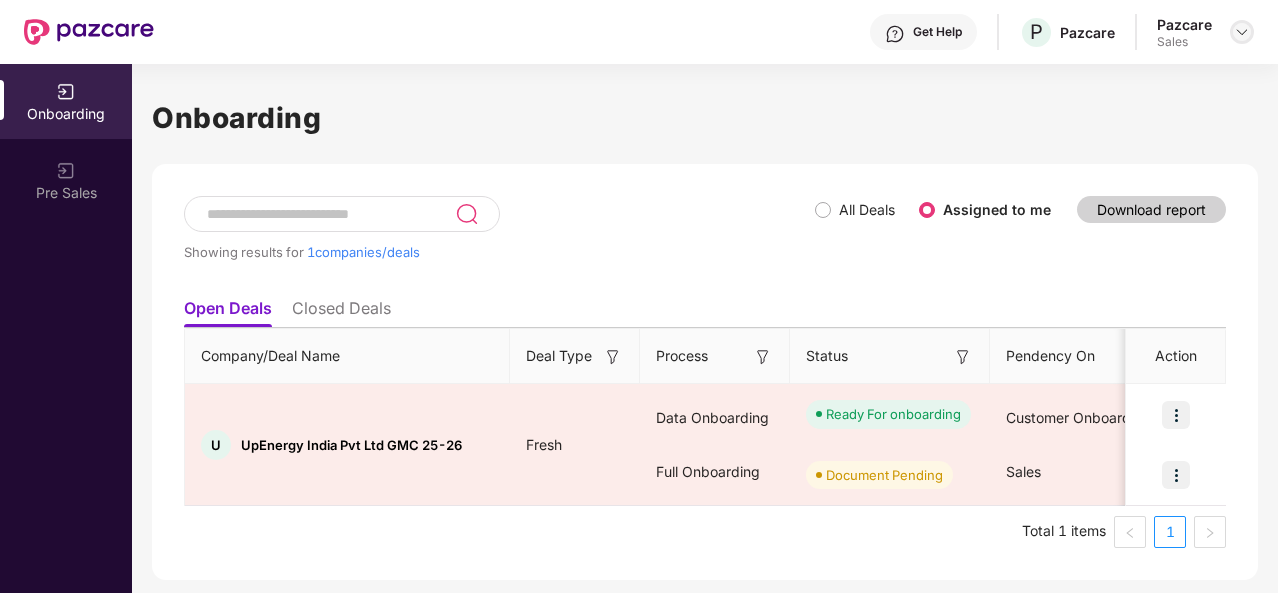 click at bounding box center [1242, 32] 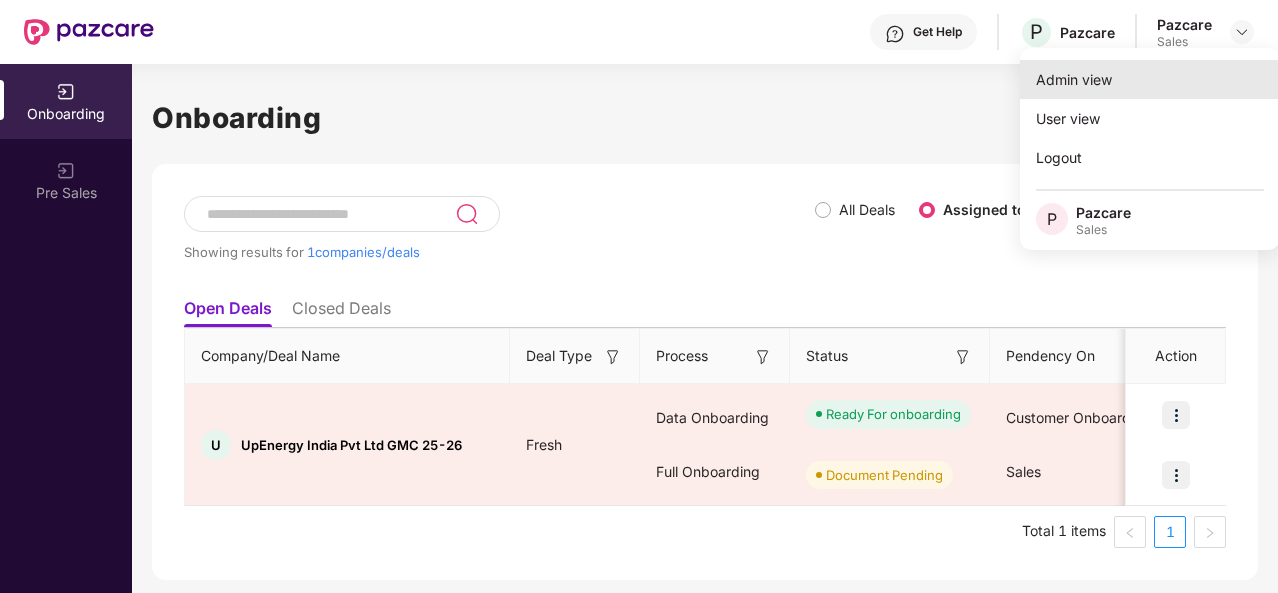 click on "Admin view" at bounding box center (1150, 79) 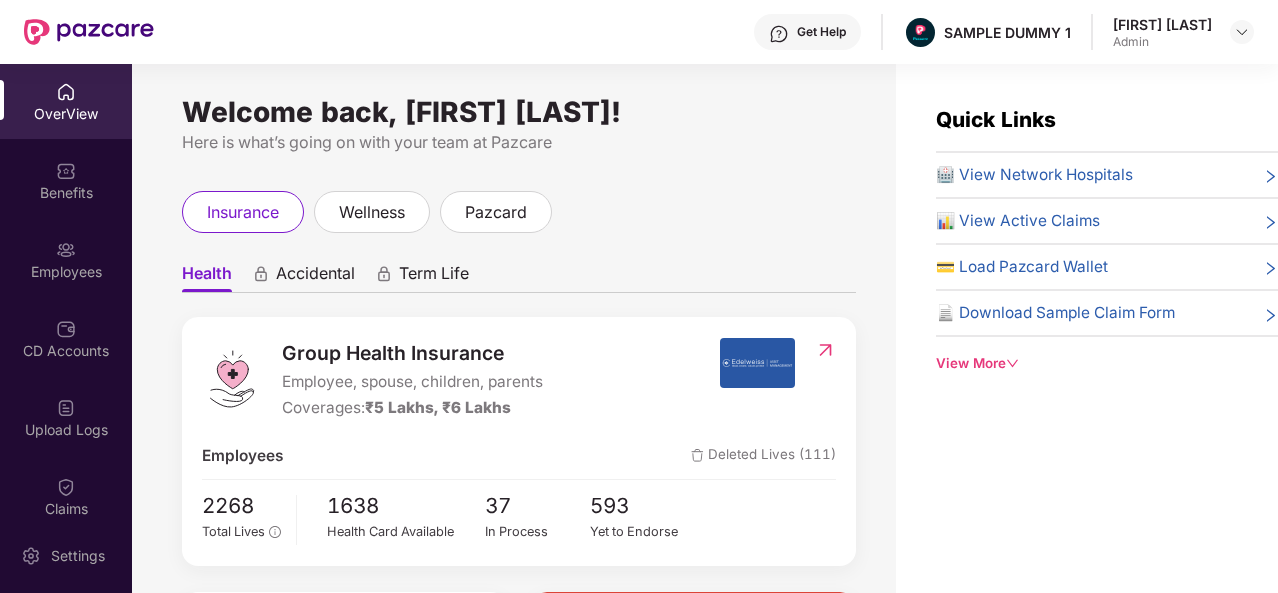 click on "View More" at bounding box center [1107, 363] 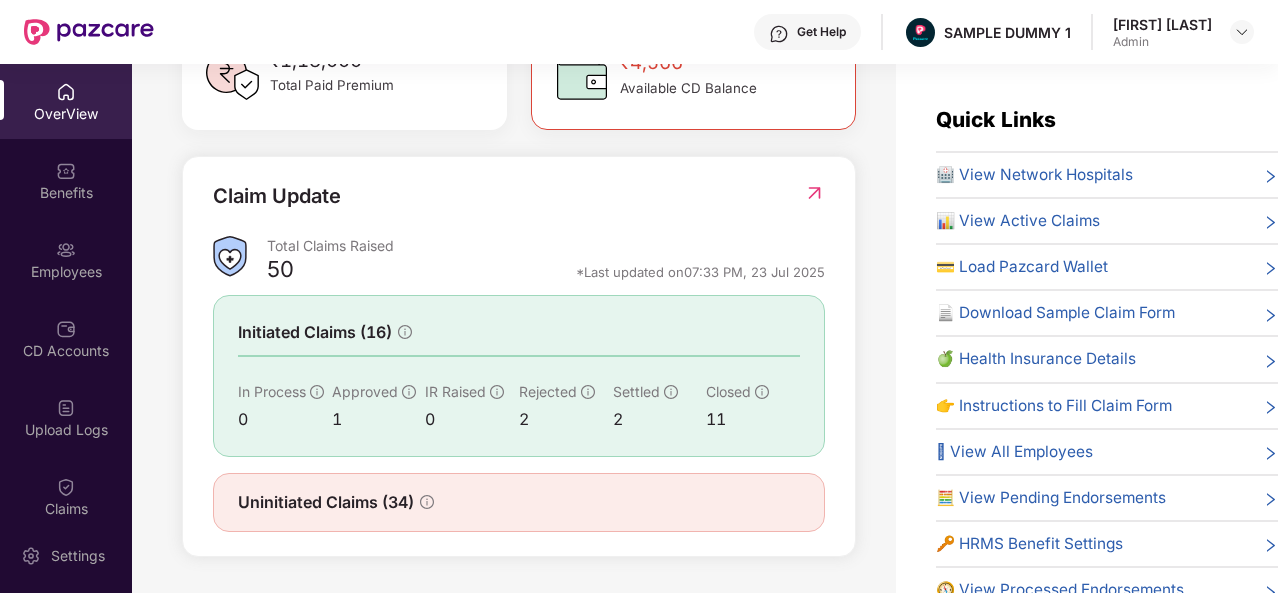 scroll, scrollTop: 637, scrollLeft: 0, axis: vertical 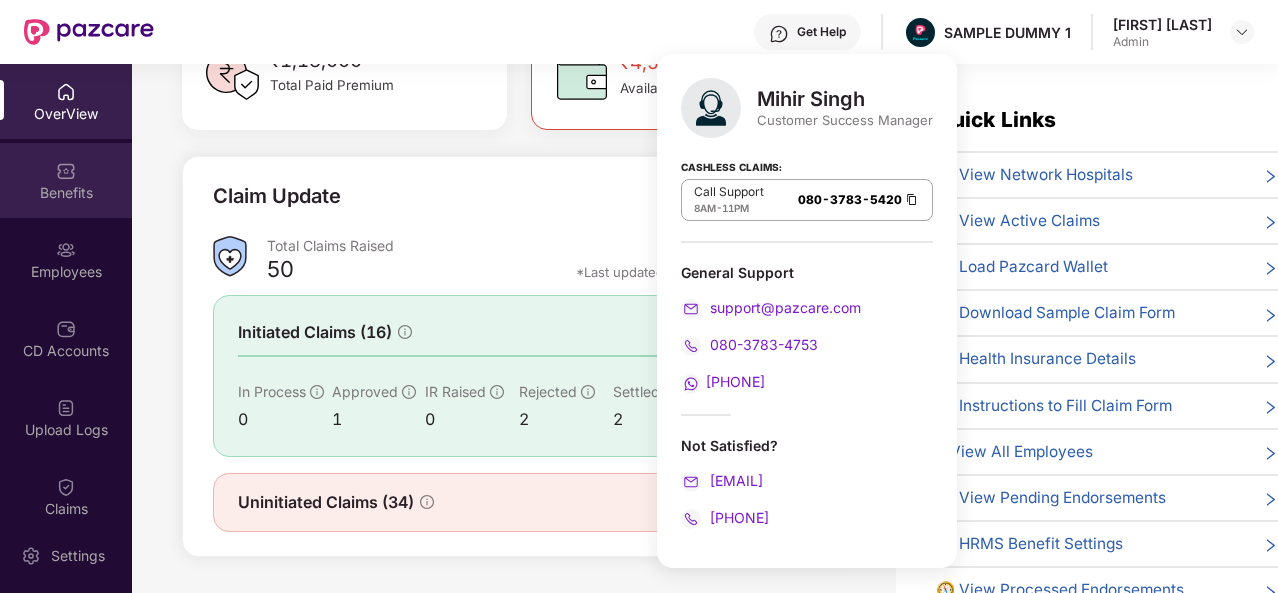click on "Benefits" at bounding box center [66, 180] 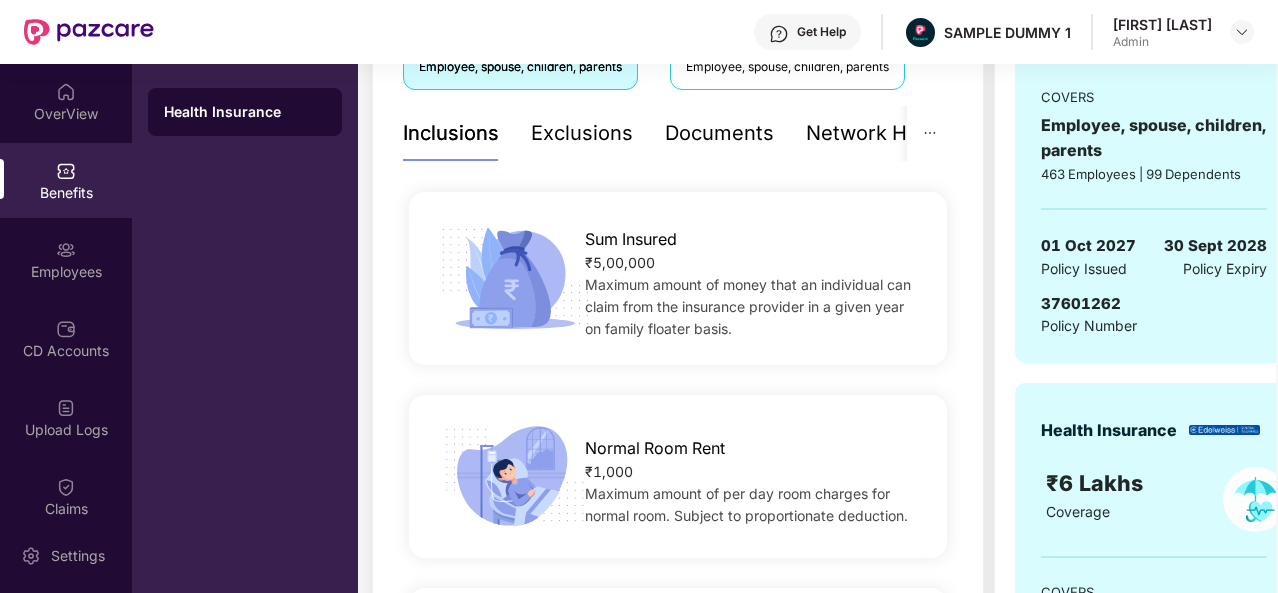 scroll, scrollTop: 397, scrollLeft: 0, axis: vertical 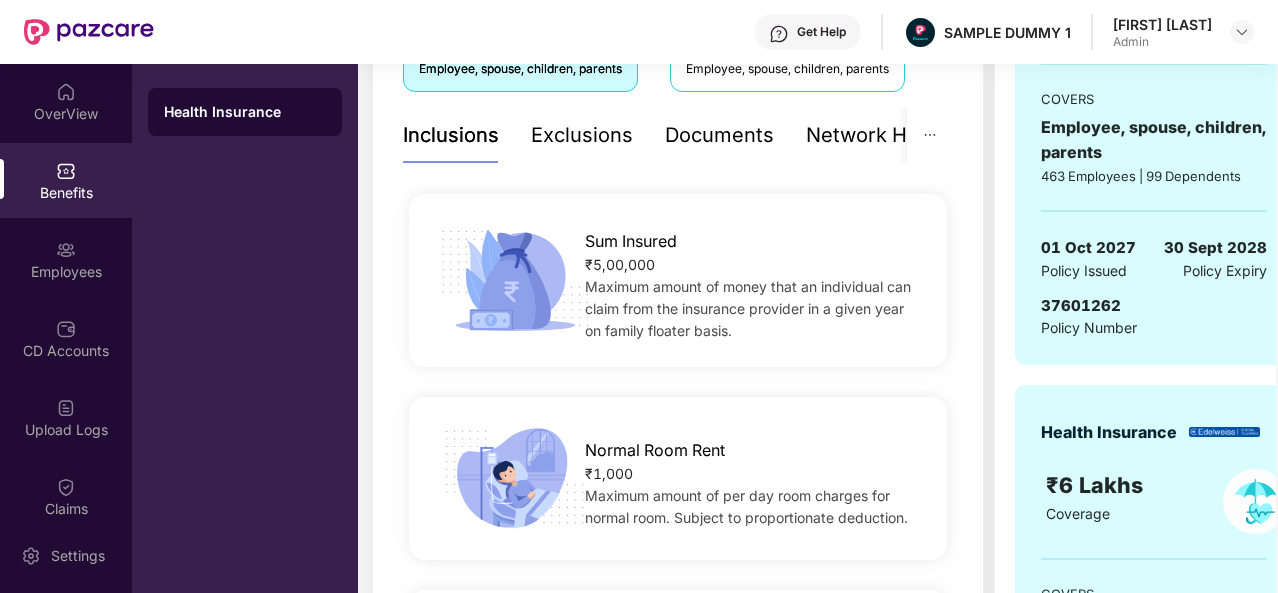 click on "Exclusions" at bounding box center [582, 135] 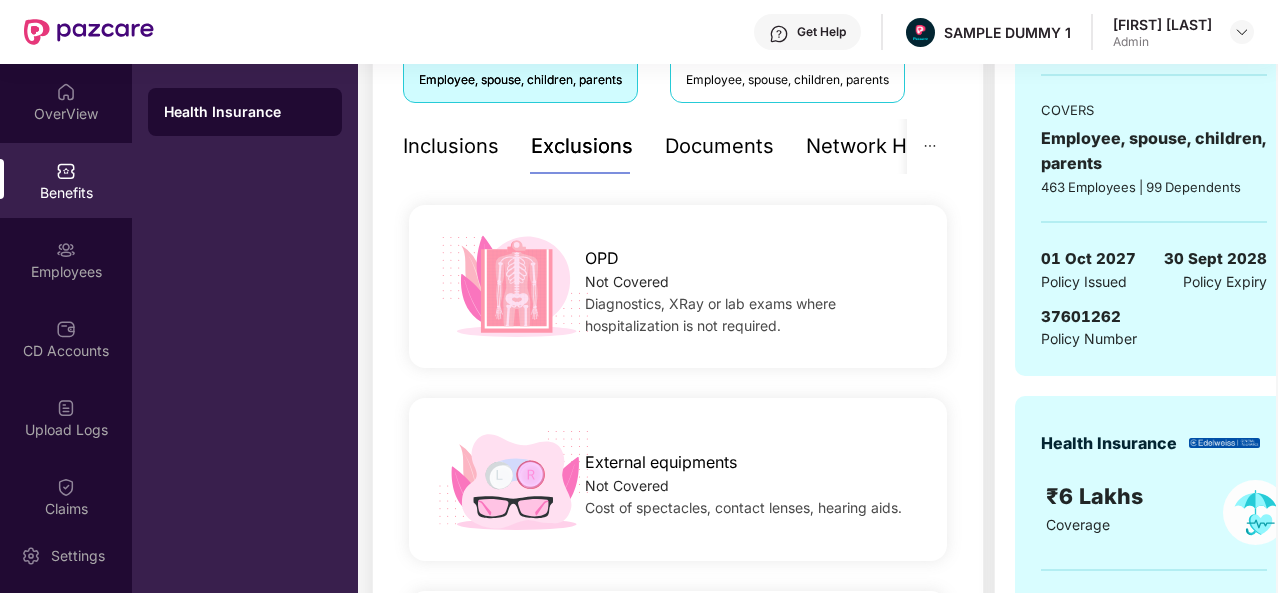 scroll, scrollTop: 385, scrollLeft: 0, axis: vertical 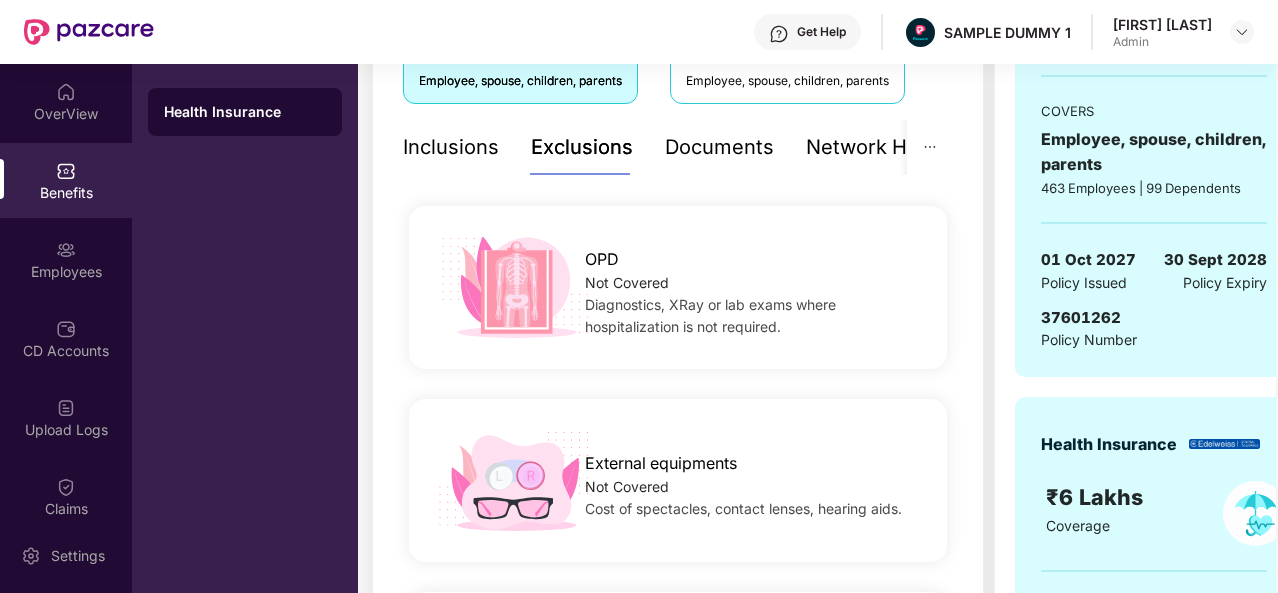 click on "Documents" at bounding box center (719, 147) 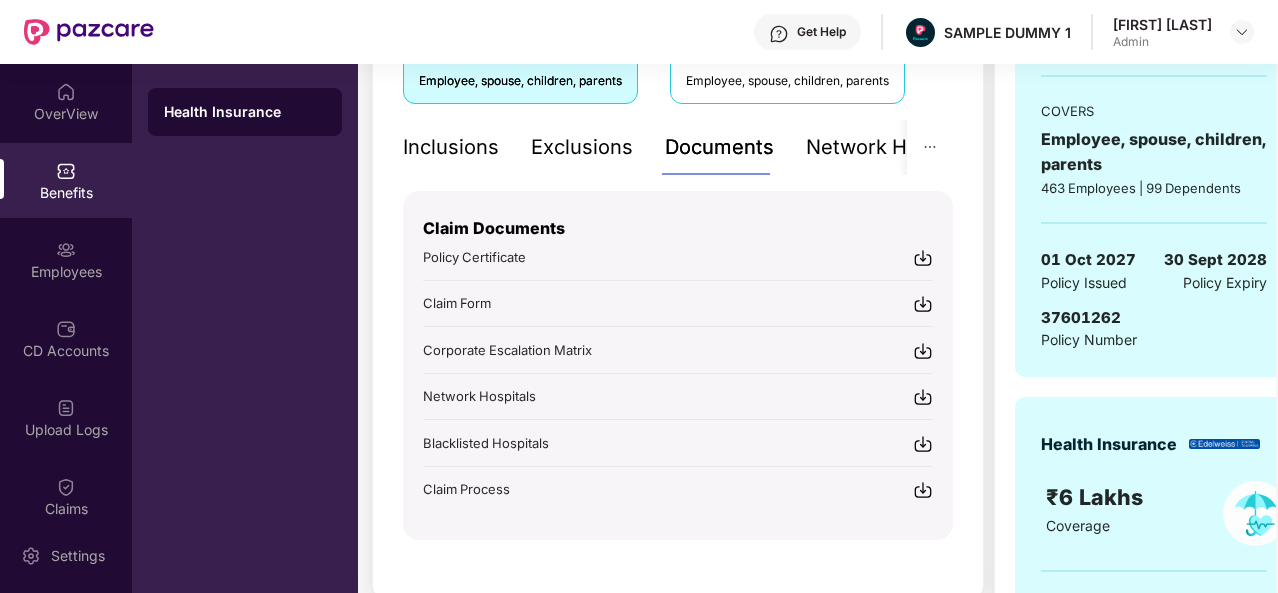 click on "Network Hospitals" at bounding box center (893, 147) 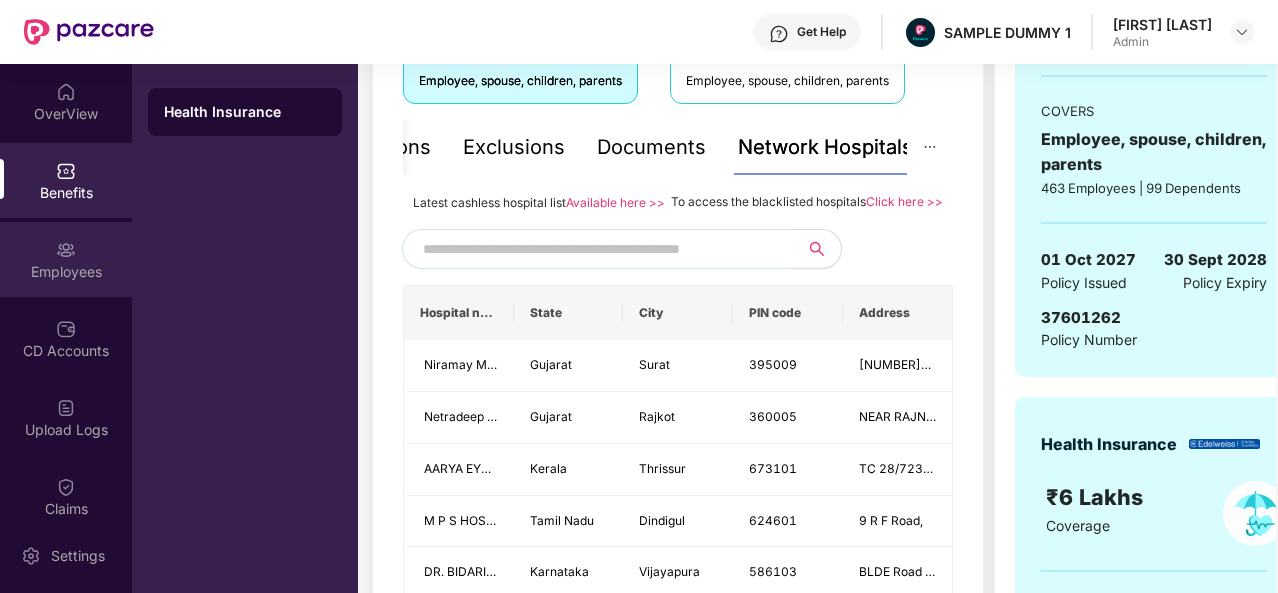 click on "Employees" at bounding box center [66, 272] 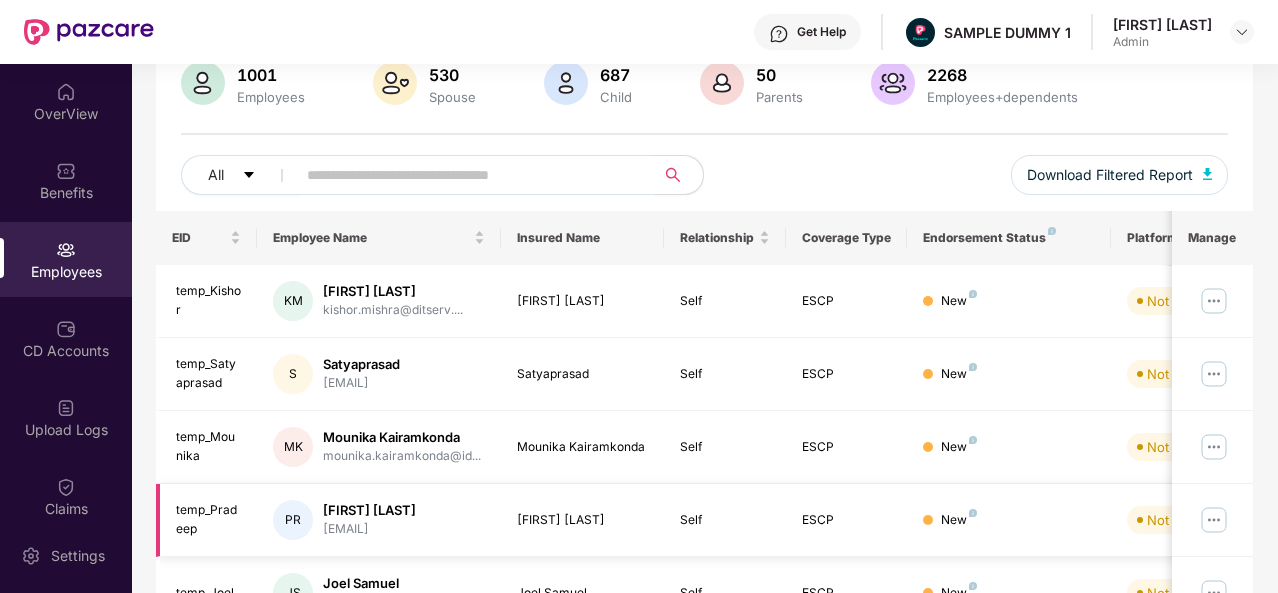 scroll, scrollTop: 230, scrollLeft: 0, axis: vertical 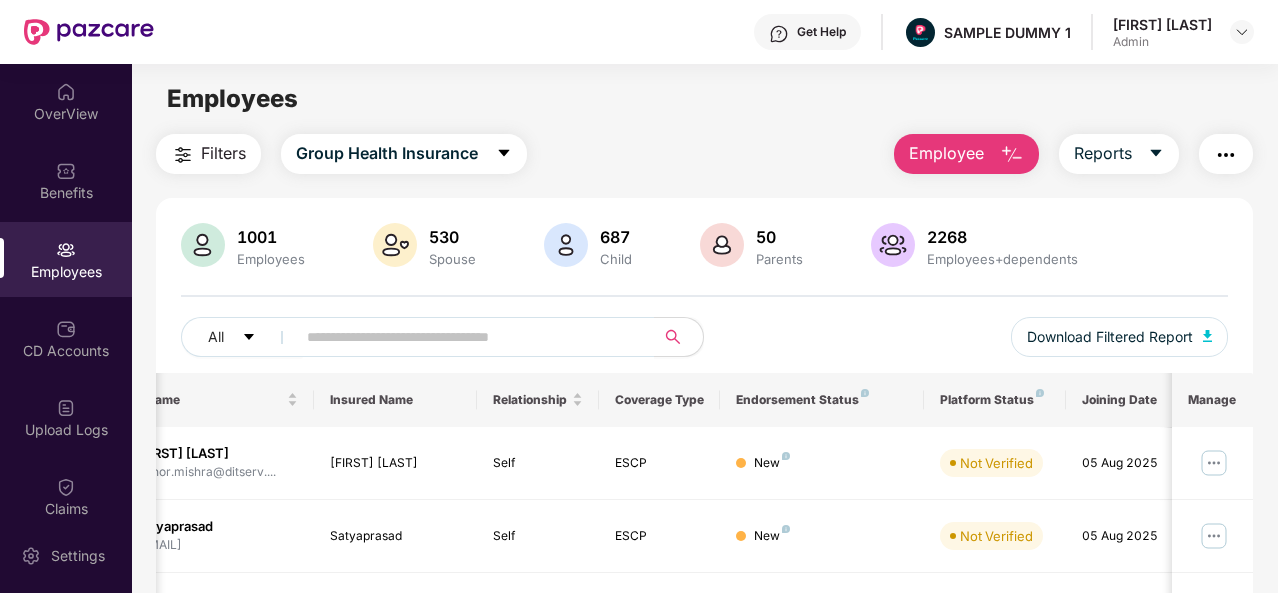 click on "Employee" at bounding box center [946, 153] 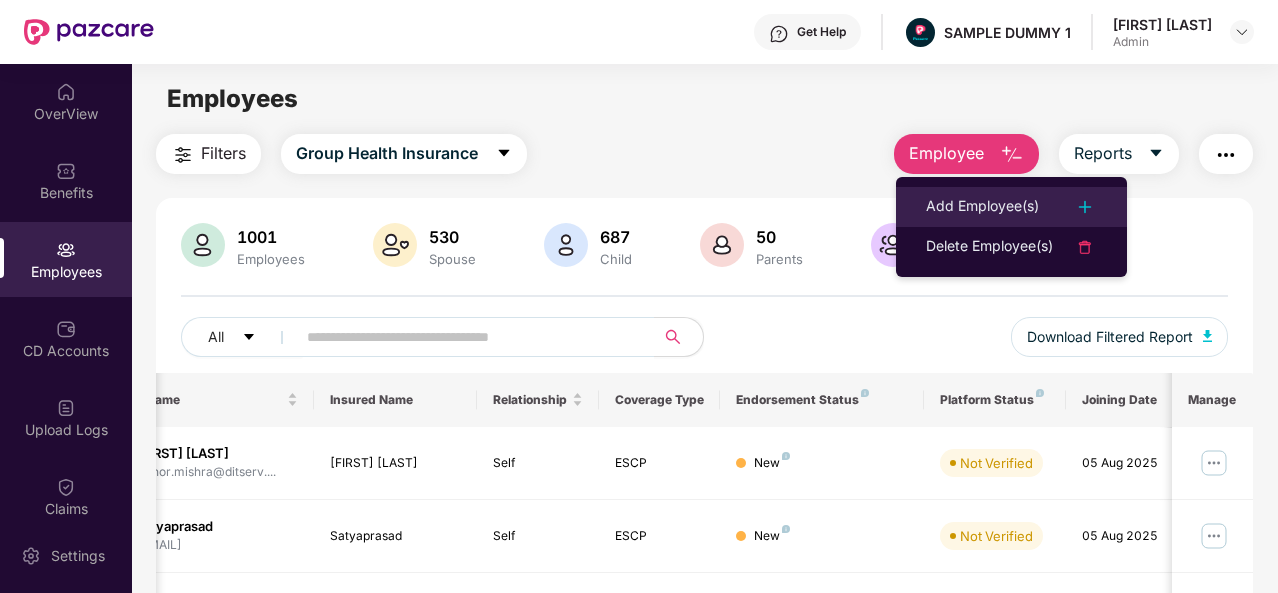 click on "Add Employee(s)" at bounding box center (982, 207) 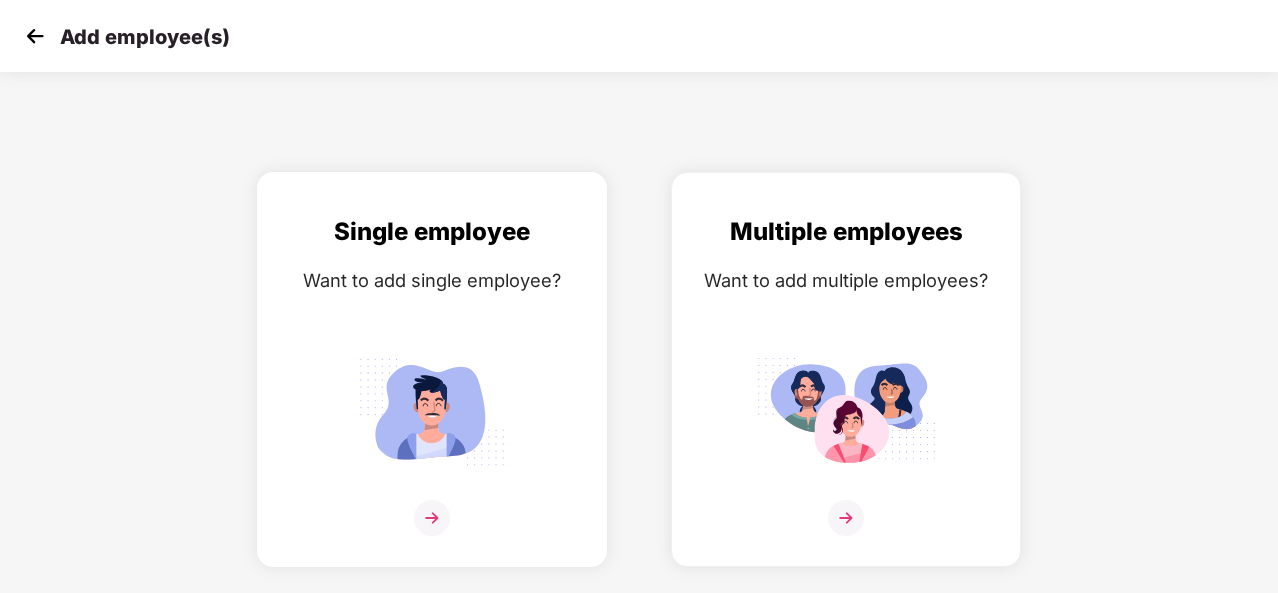 click at bounding box center (432, 518) 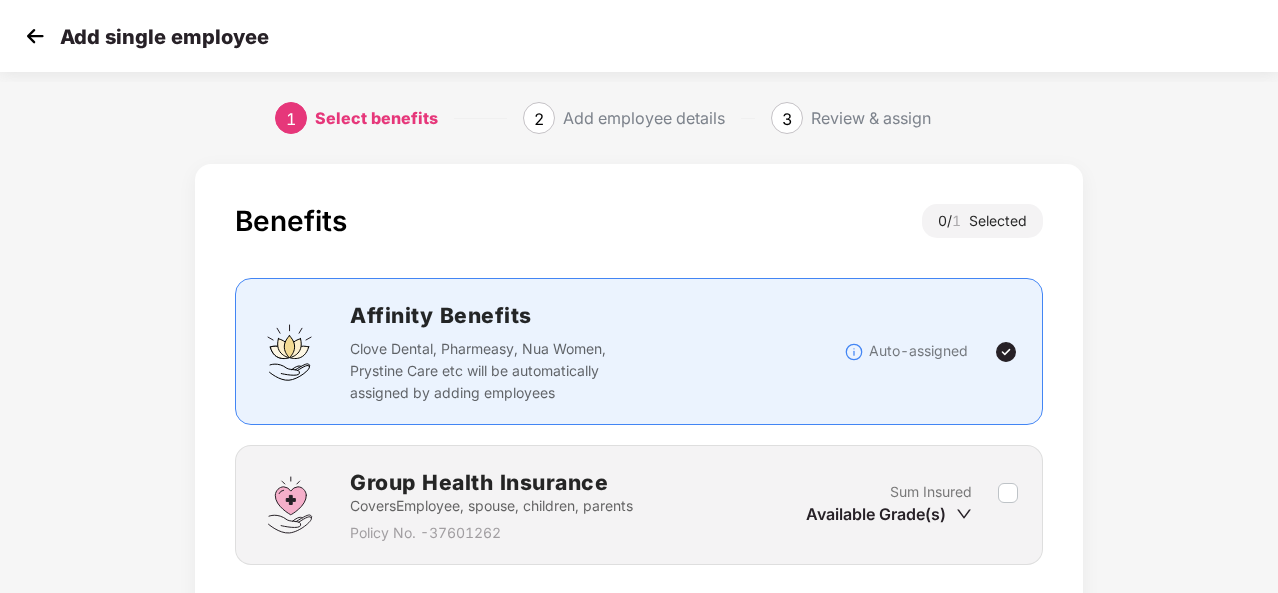 scroll, scrollTop: 144, scrollLeft: 0, axis: vertical 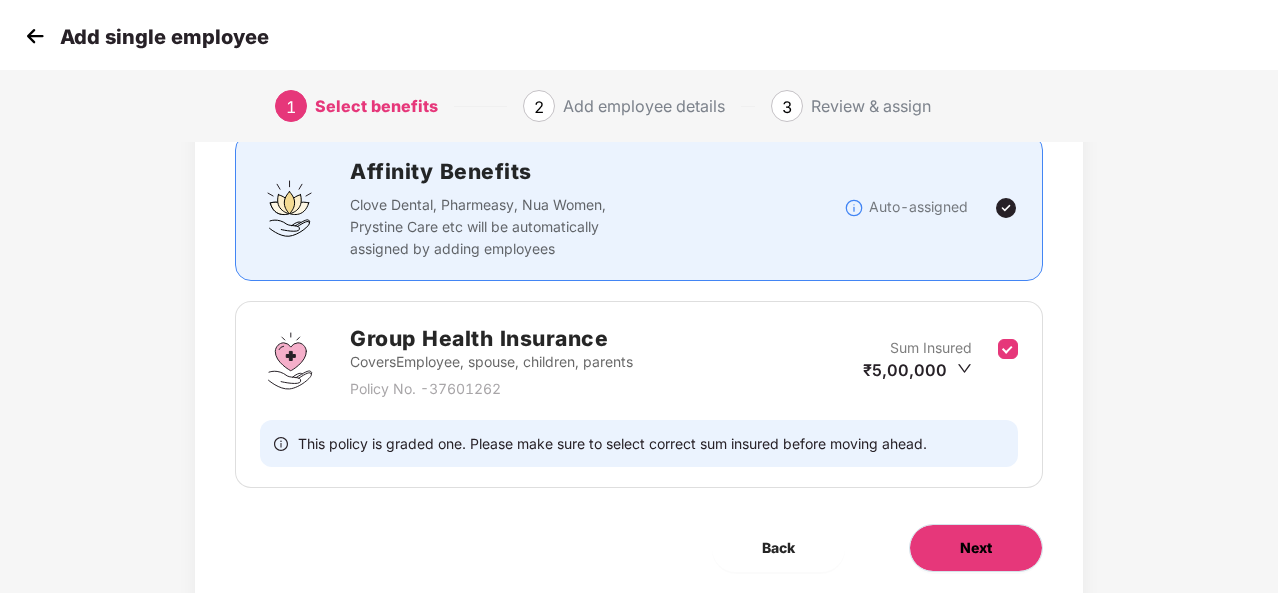 click on "Next" at bounding box center [976, 548] 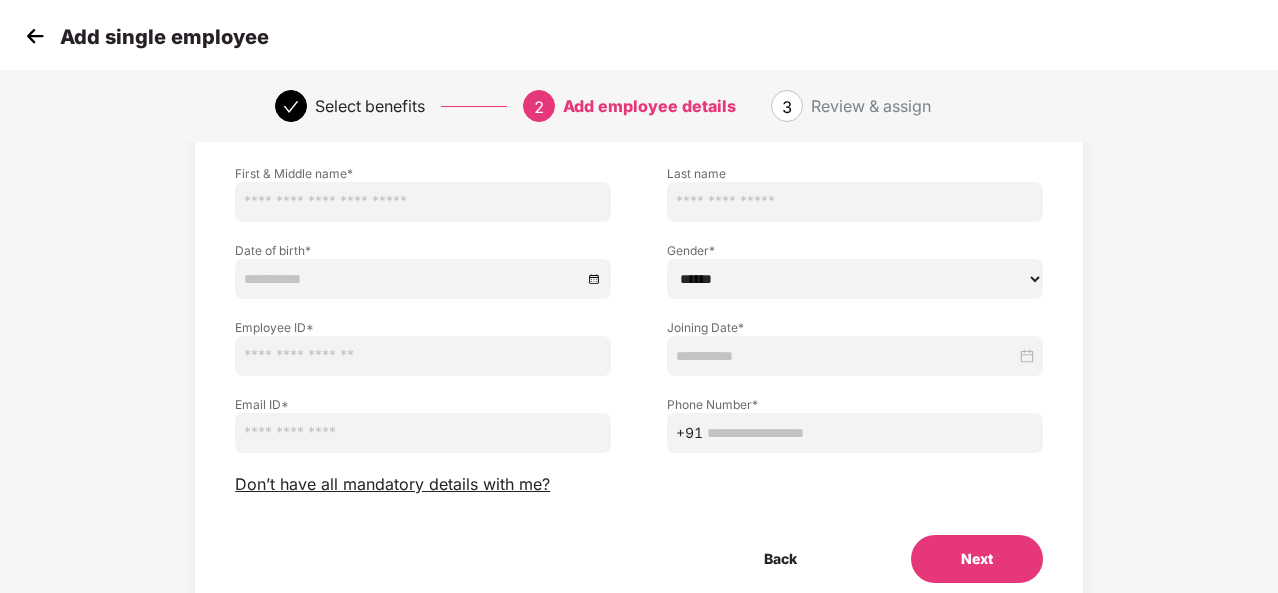 scroll, scrollTop: 152, scrollLeft: 0, axis: vertical 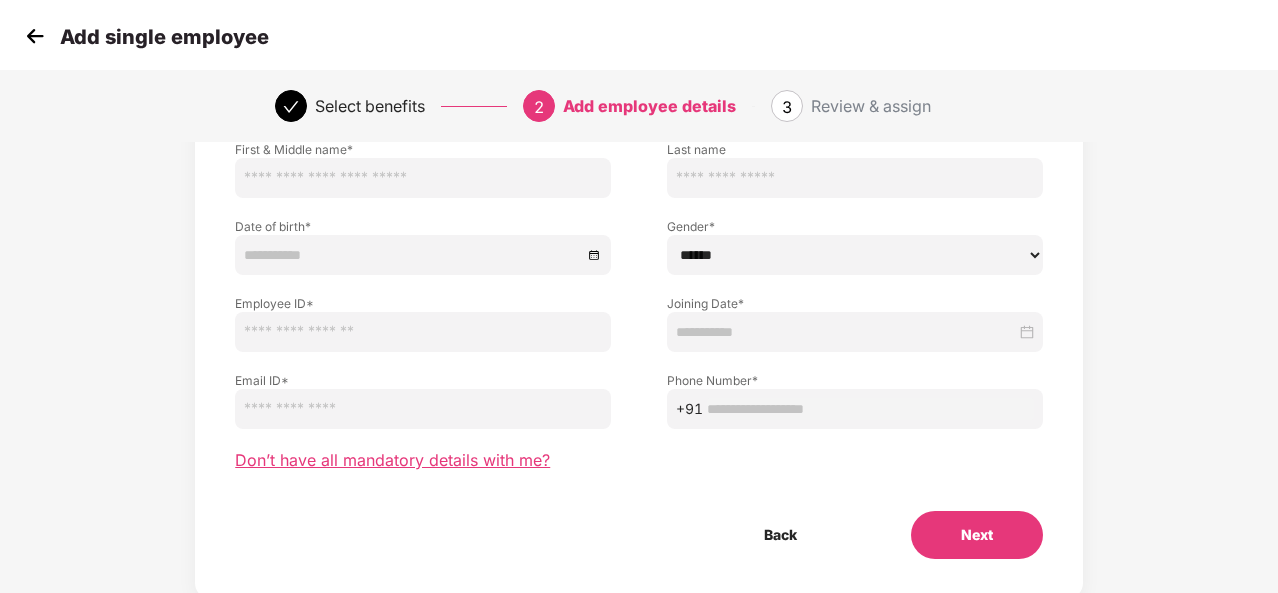 click on "Don’t have all mandatory details with me?" at bounding box center (392, 460) 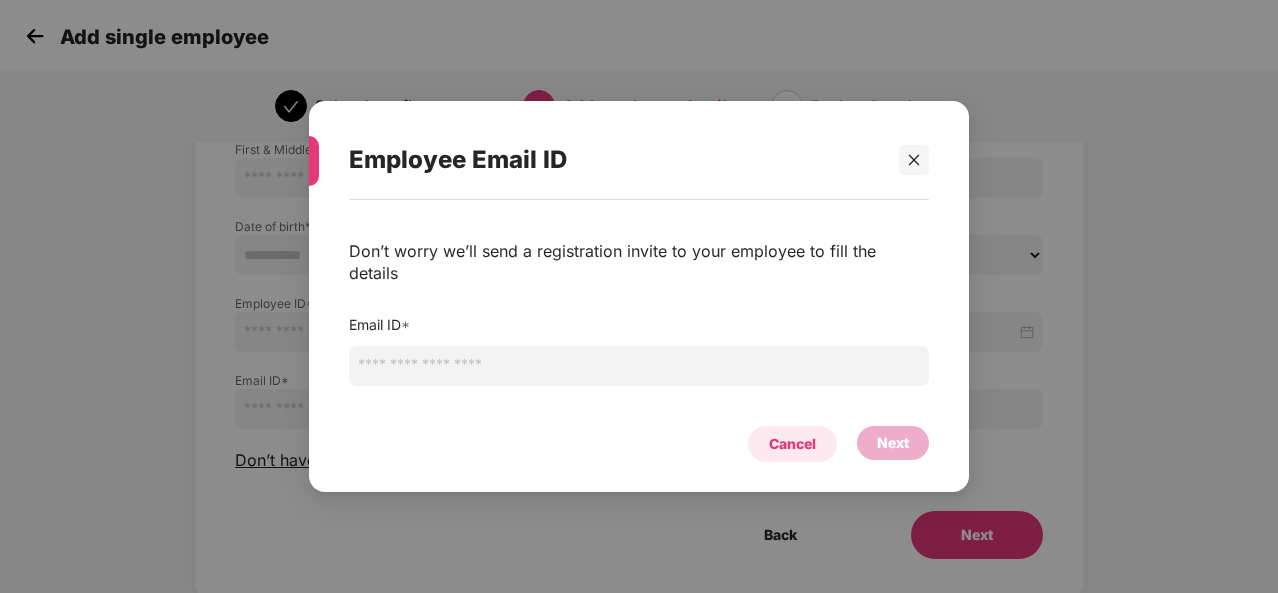 click on "Cancel" at bounding box center [792, 444] 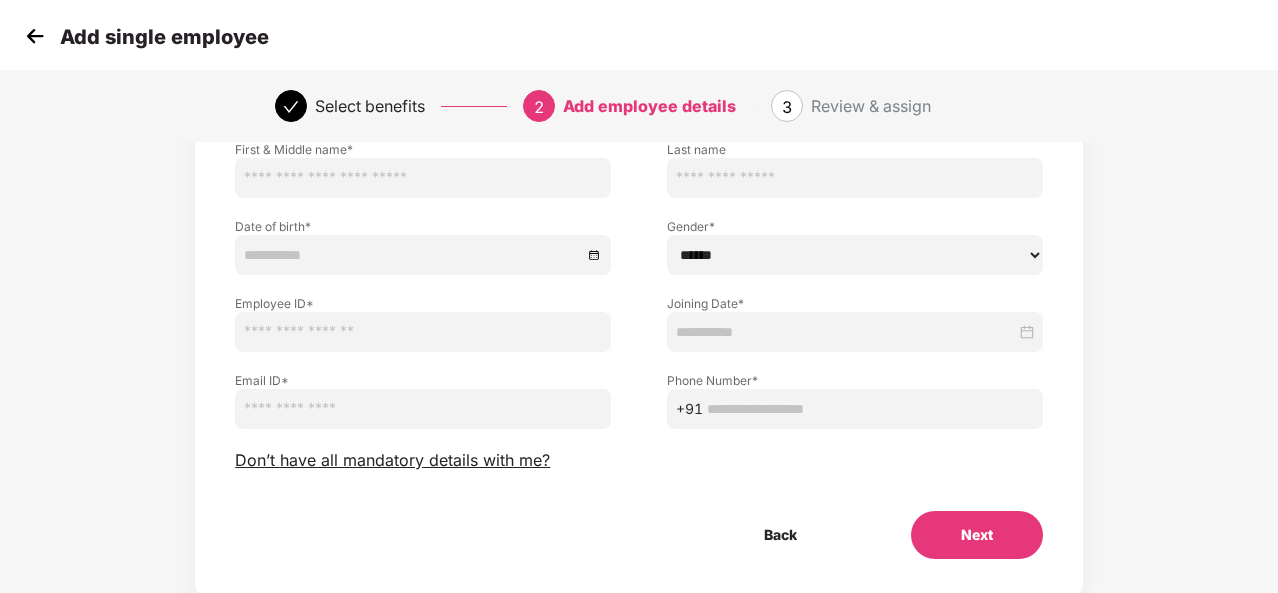 click at bounding box center (35, 36) 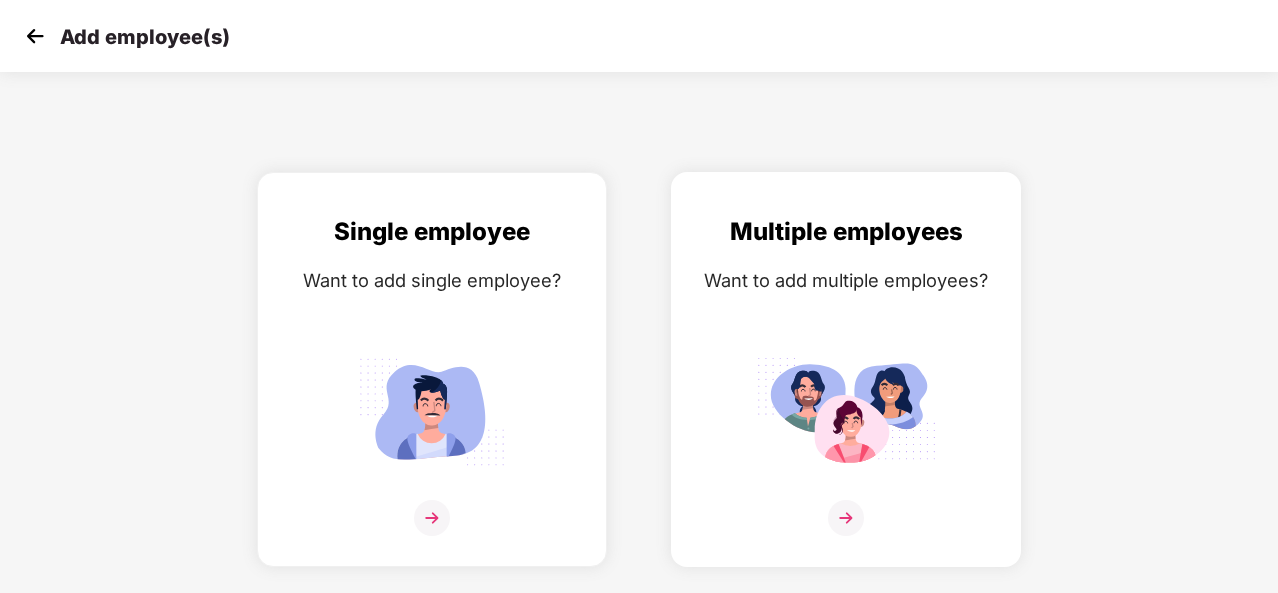 click at bounding box center [846, 518] 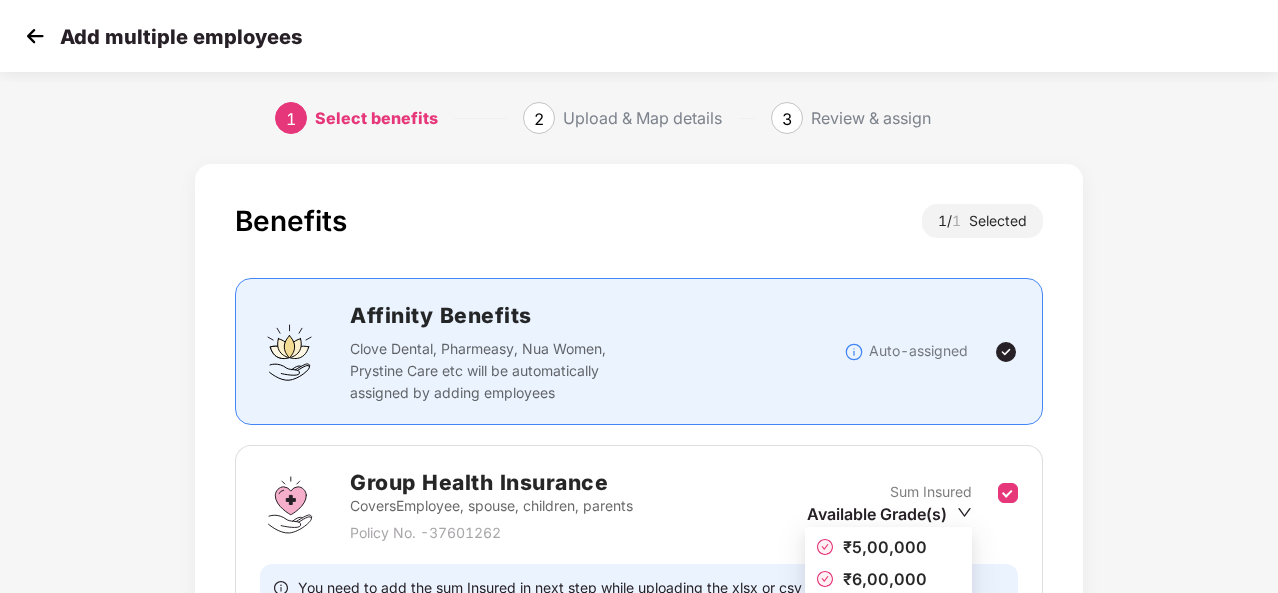 drag, startPoint x: 839, startPoint y: 515, endPoint x: 1189, endPoint y: 547, distance: 351.4598 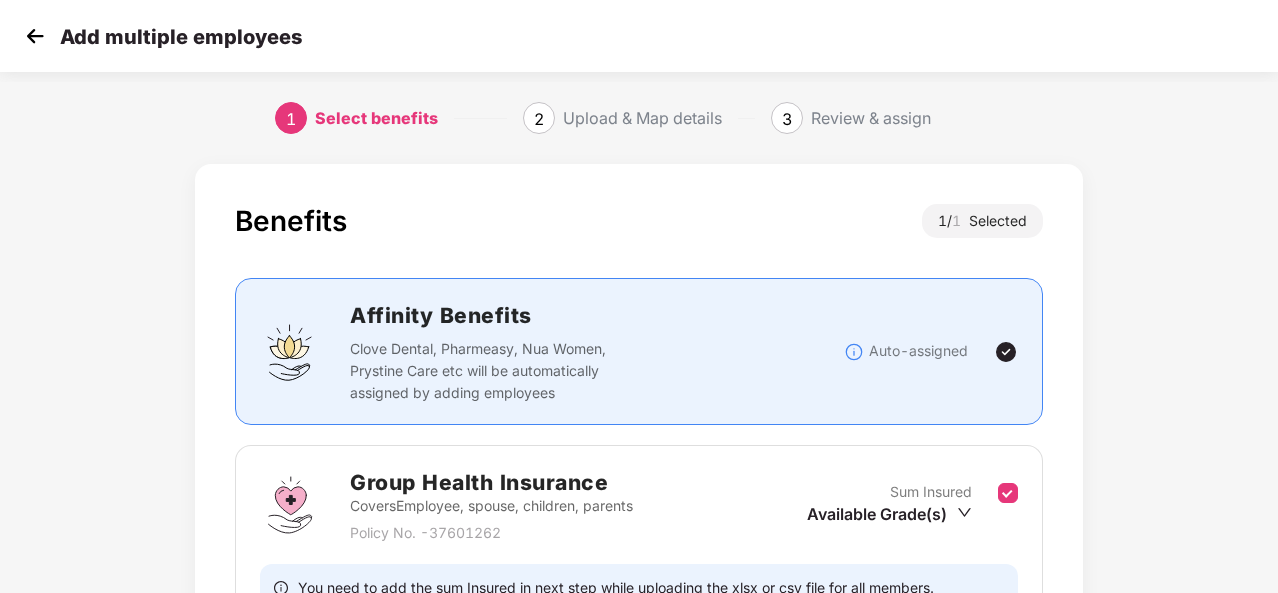 scroll, scrollTop: 211, scrollLeft: 0, axis: vertical 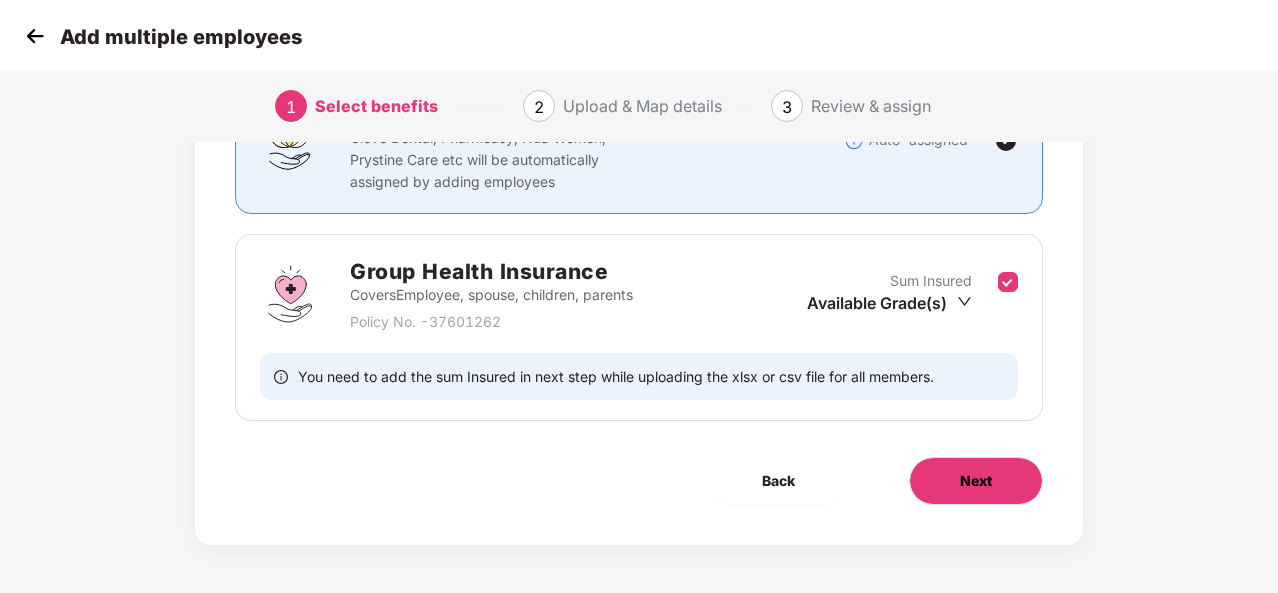 click on "Next" at bounding box center [976, 481] 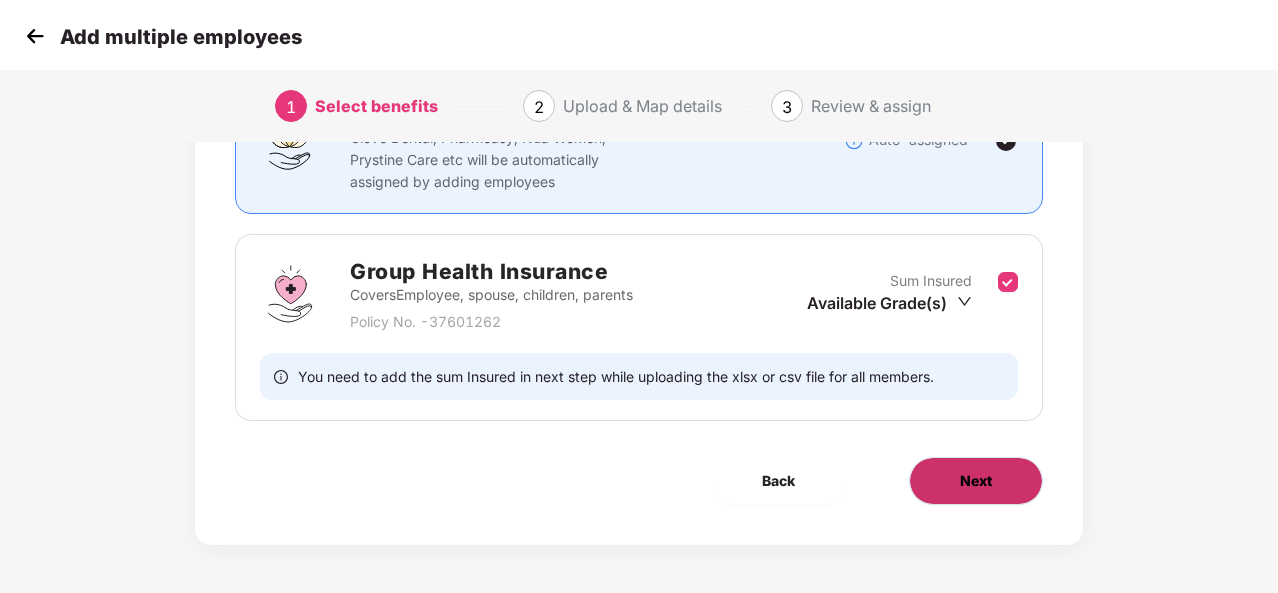 scroll, scrollTop: 0, scrollLeft: 0, axis: both 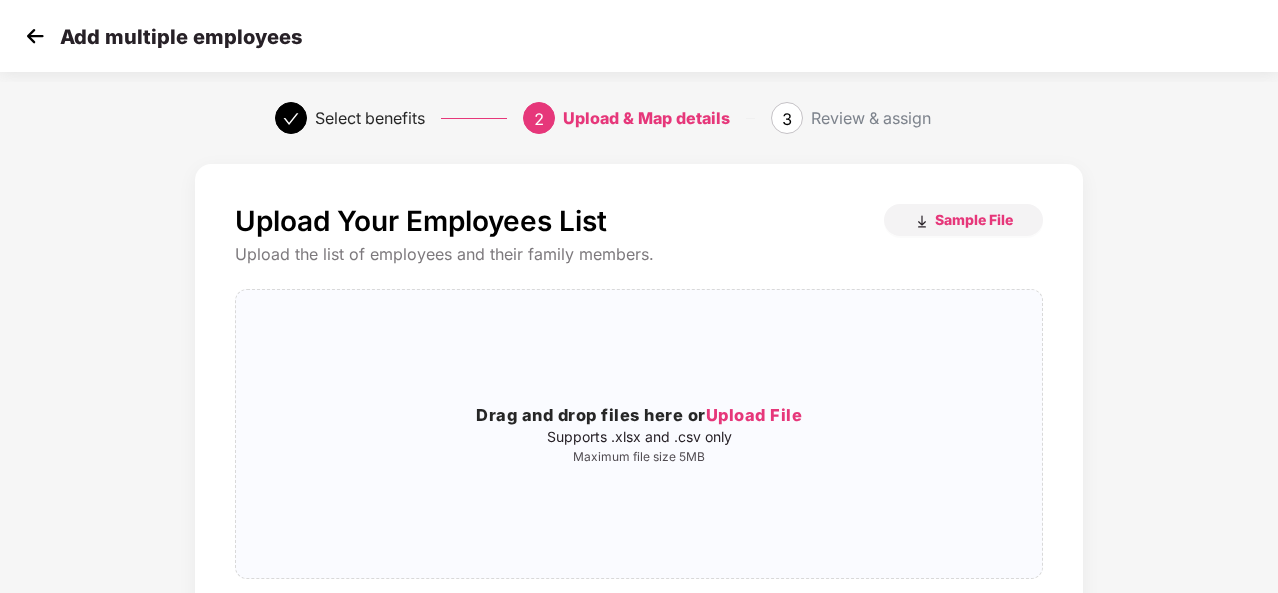 click at bounding box center [35, 36] 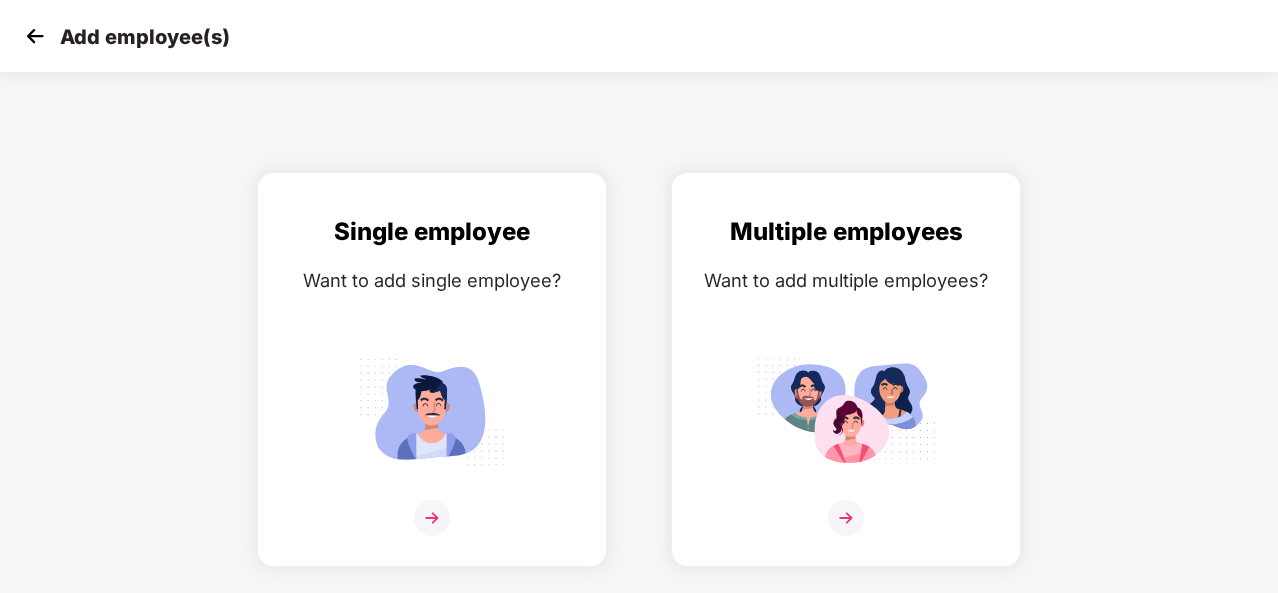 click at bounding box center [35, 36] 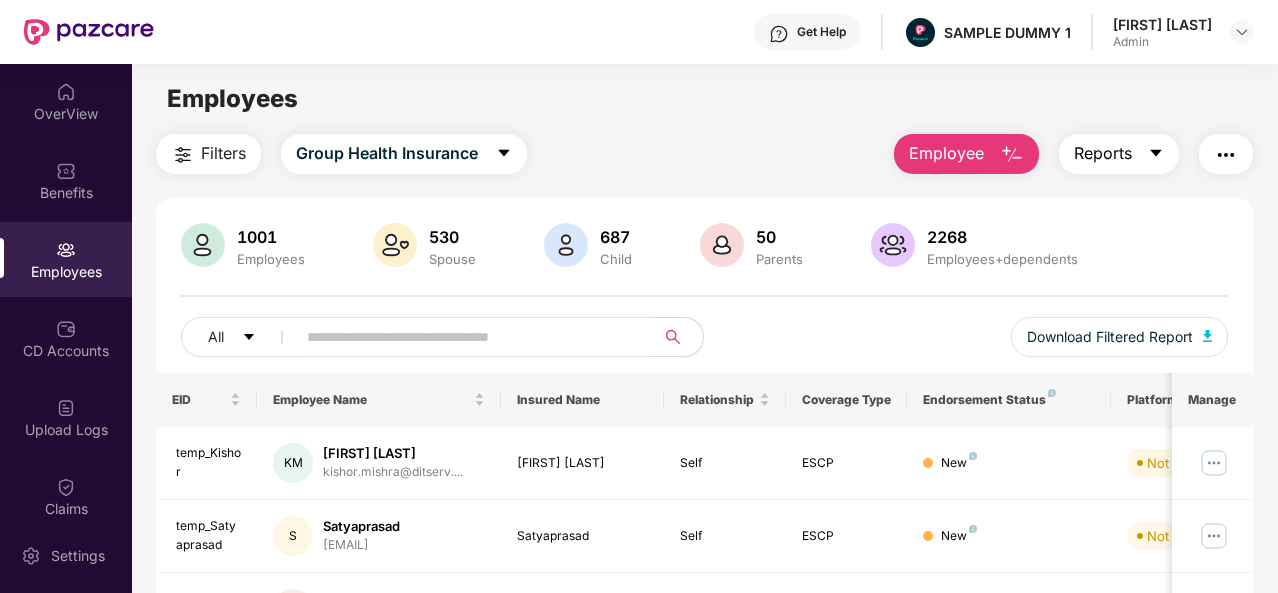 click on "Reports" at bounding box center [1119, 154] 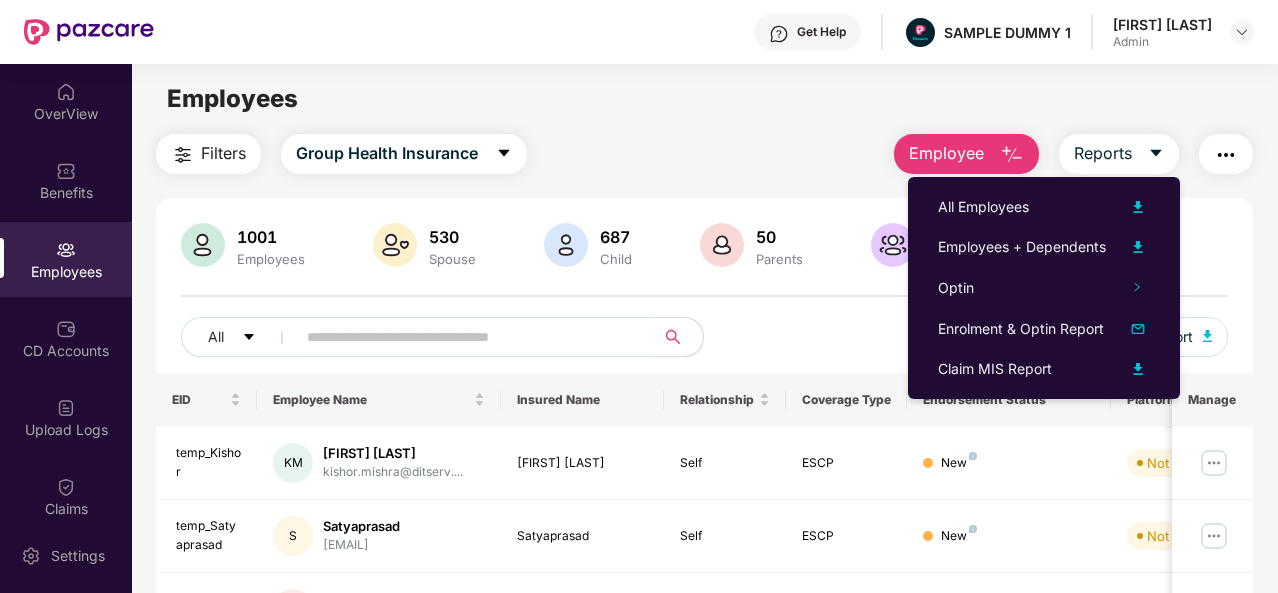 click at bounding box center (1226, 154) 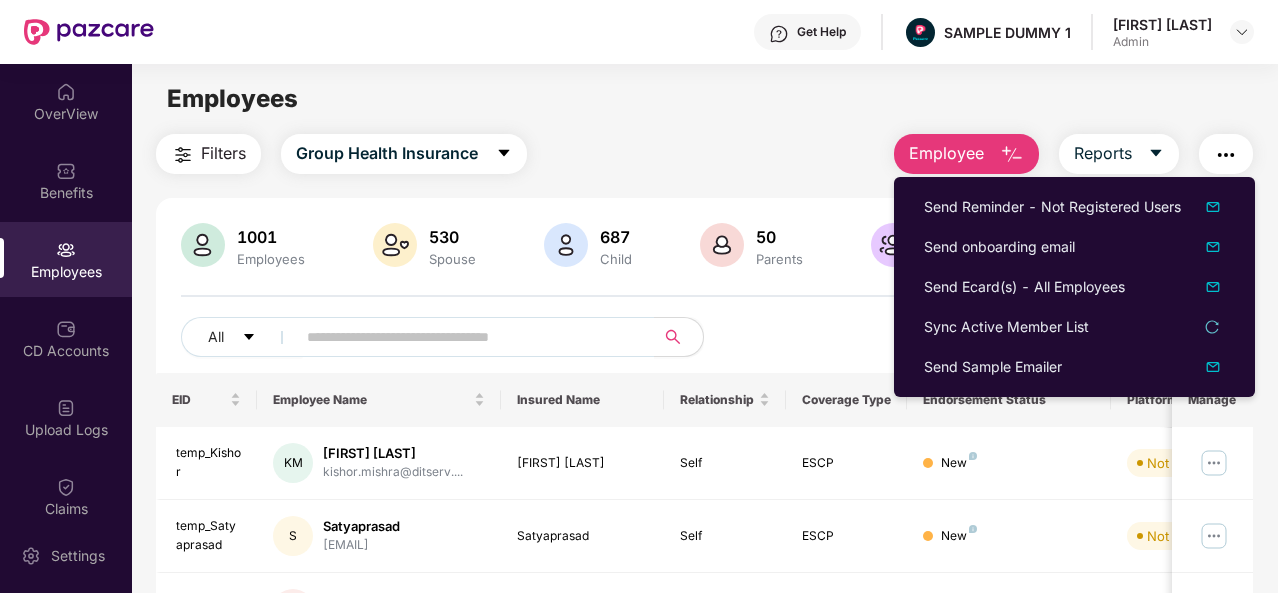 click on "Filters Group Health Insurance Employee Reports 1001 Employees 530 Spouse 687 Child 50 Parents 2268 Employees+dependents All Download Filtered Report EID Employee Name Insured Name Relationship Coverage Type Endorsement Status Platform Status Joining Date Manage temp_Kishor KM [LAST] [EMAIL] [LAST] Self ESCP New Not Verified [DATE] temp_Satyaprasad S [LAST] [EMAIL] [LAST] Self ESCP New Not Verified [DATE] temp_Mounika MK [LAST] [EMAIL] [LAST] Self ESCP New Not Verified [DATE] temp_Pradeep PR [LAST] [EMAIL] [LAST] Self ESCP New Not Verified [DATE] temp_Joel JS [LAST] [EMAIL] [LAST] Self ESCP New Not Verified [DATE] temp_Naina NM [LAST] [EMAIL] [LAST] Self ESCP New Not Verified [DATE] temp_Vrunali VS [LAST] [EMAIL] Self" at bounding box center [704, 681] 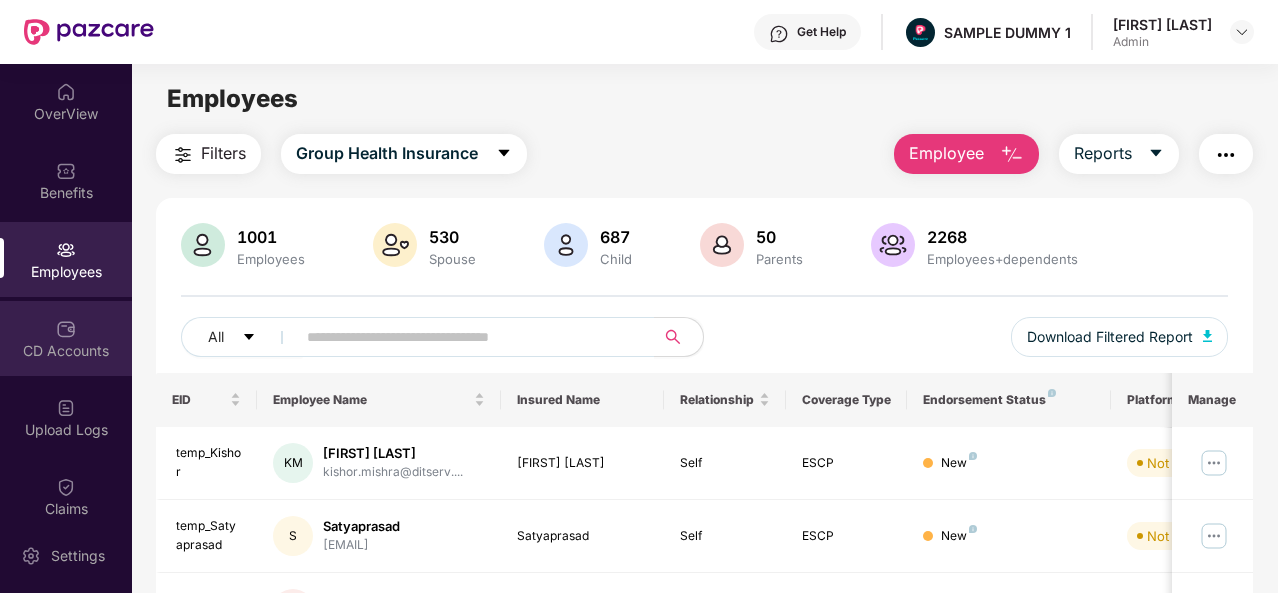 click on "CD Accounts" at bounding box center (66, 338) 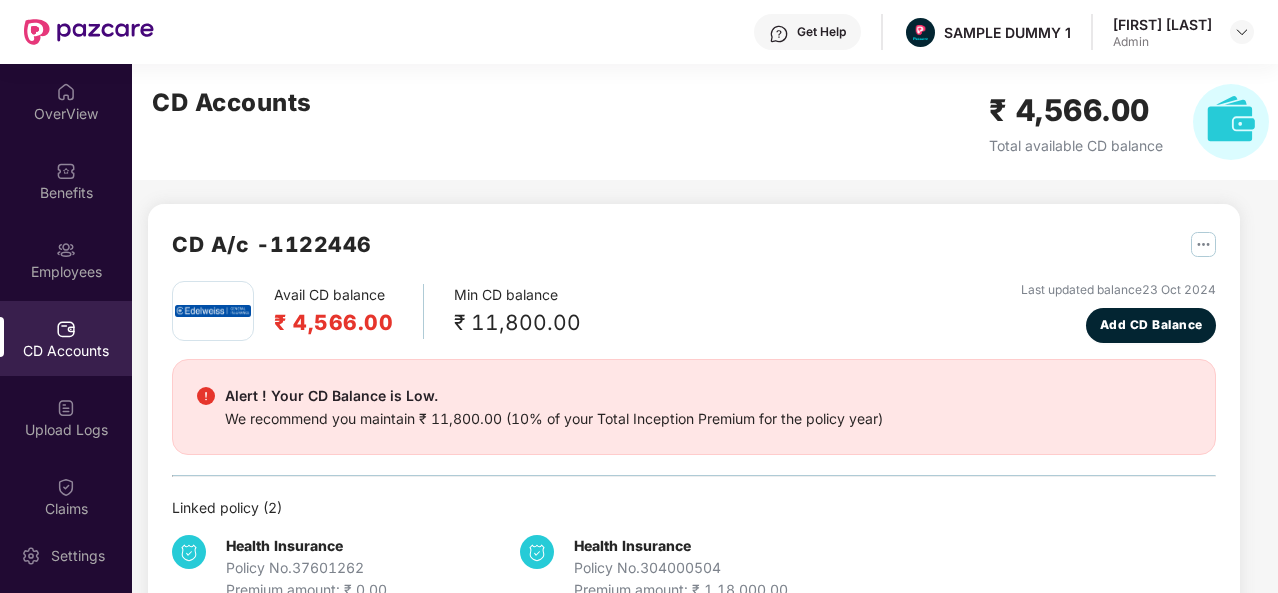 scroll, scrollTop: 54, scrollLeft: 0, axis: vertical 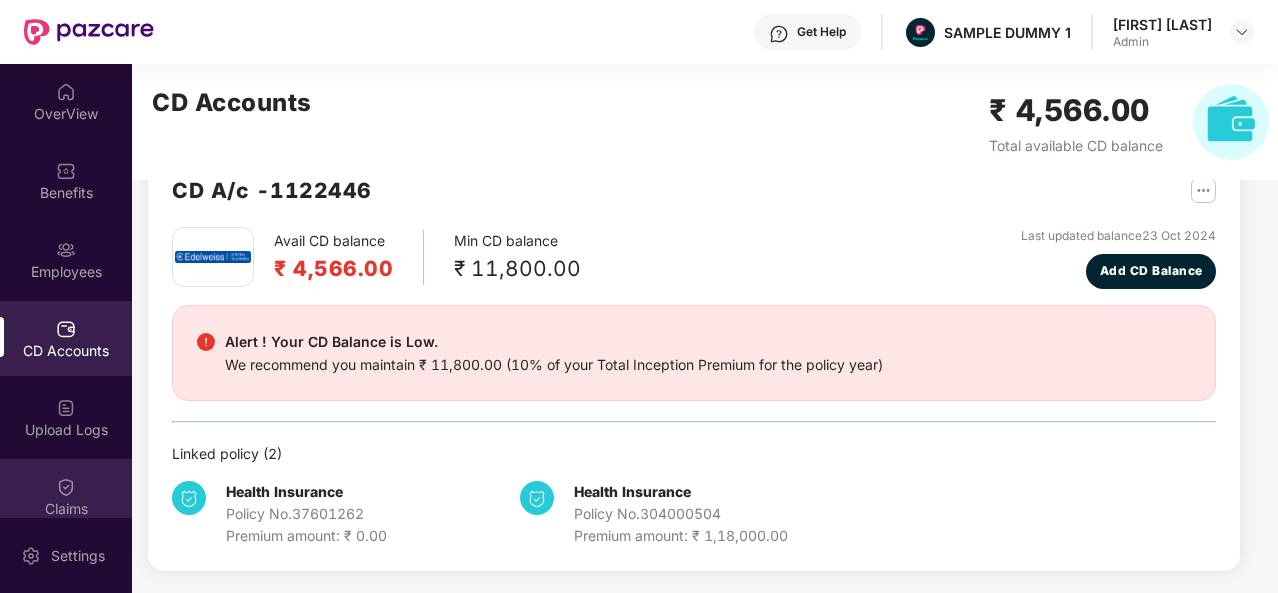 click on "Claims" at bounding box center (66, 509) 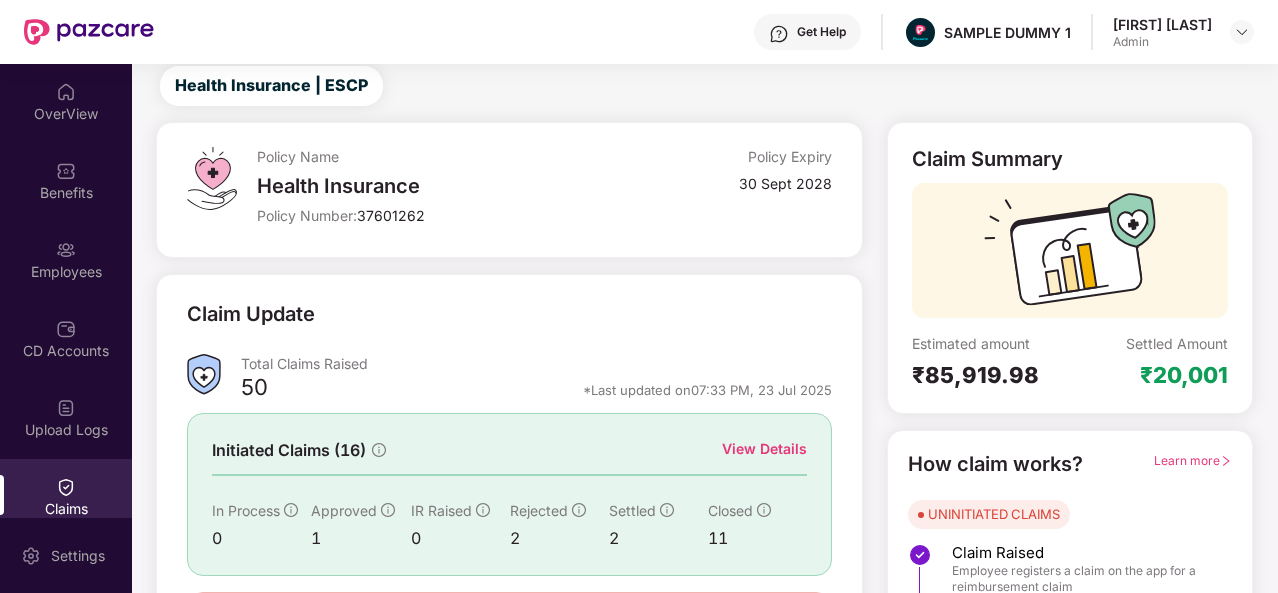 scroll, scrollTop: 188, scrollLeft: 0, axis: vertical 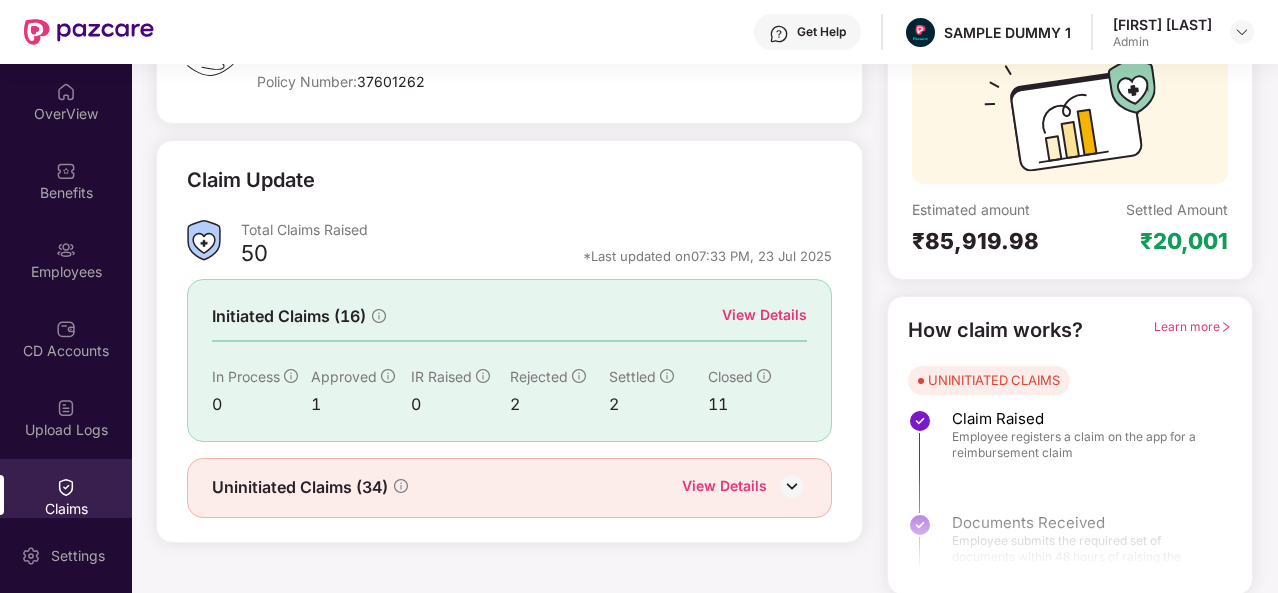 click on "View Details" at bounding box center [764, 315] 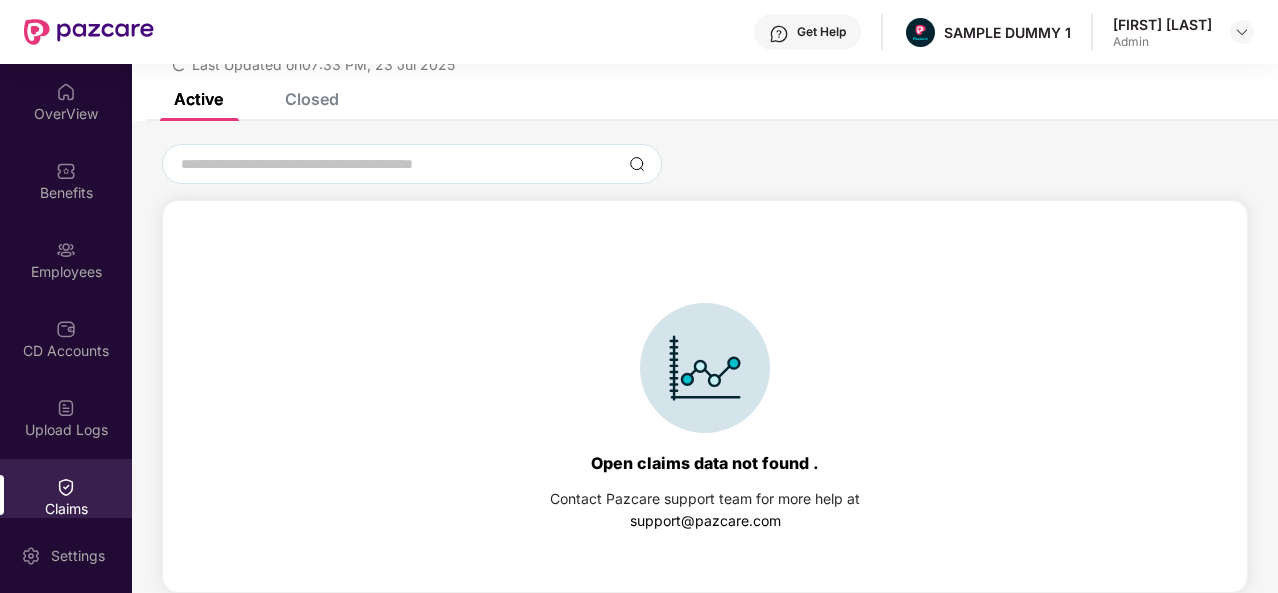 scroll, scrollTop: 86, scrollLeft: 0, axis: vertical 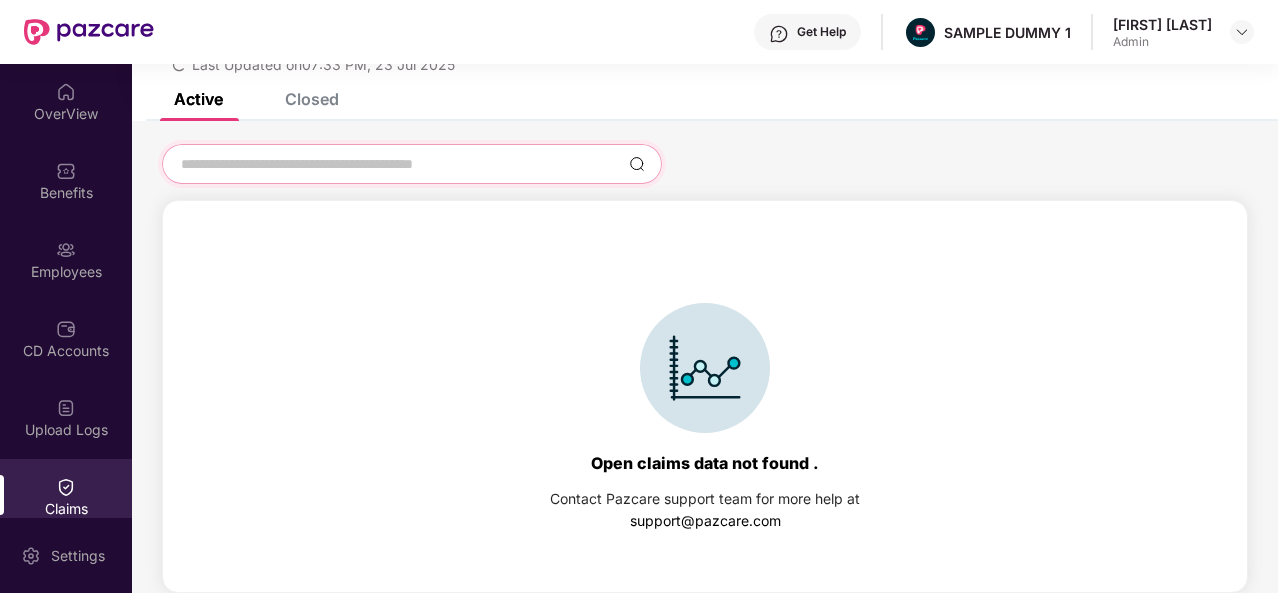 click at bounding box center (400, 164) 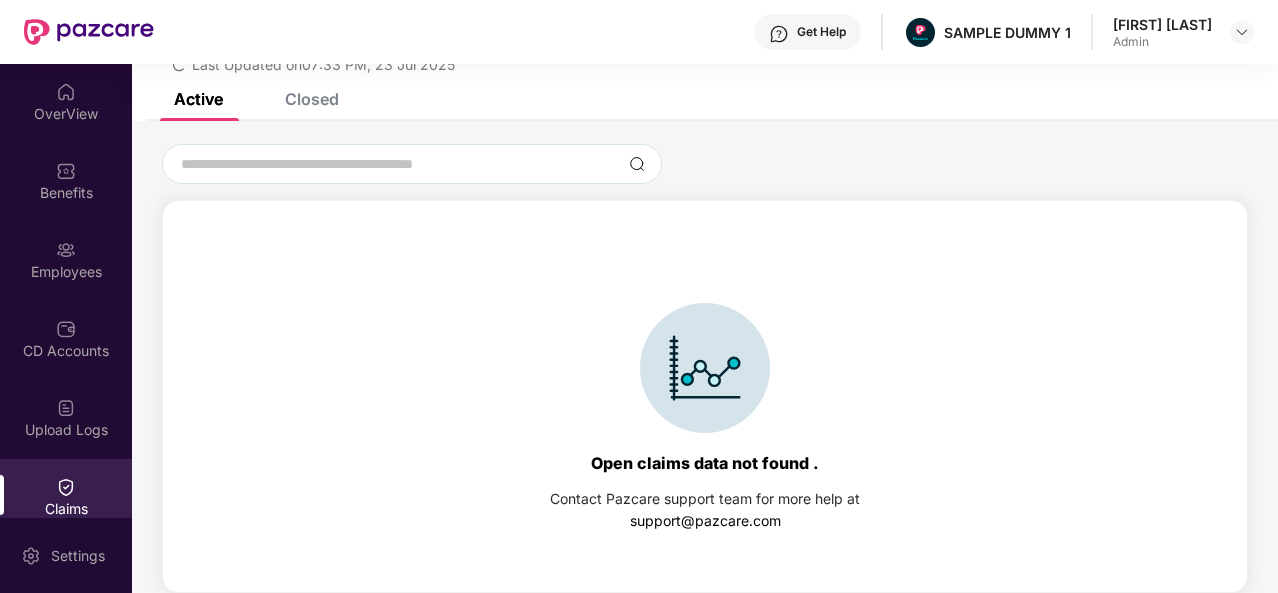 click on "Closed" at bounding box center [312, 99] 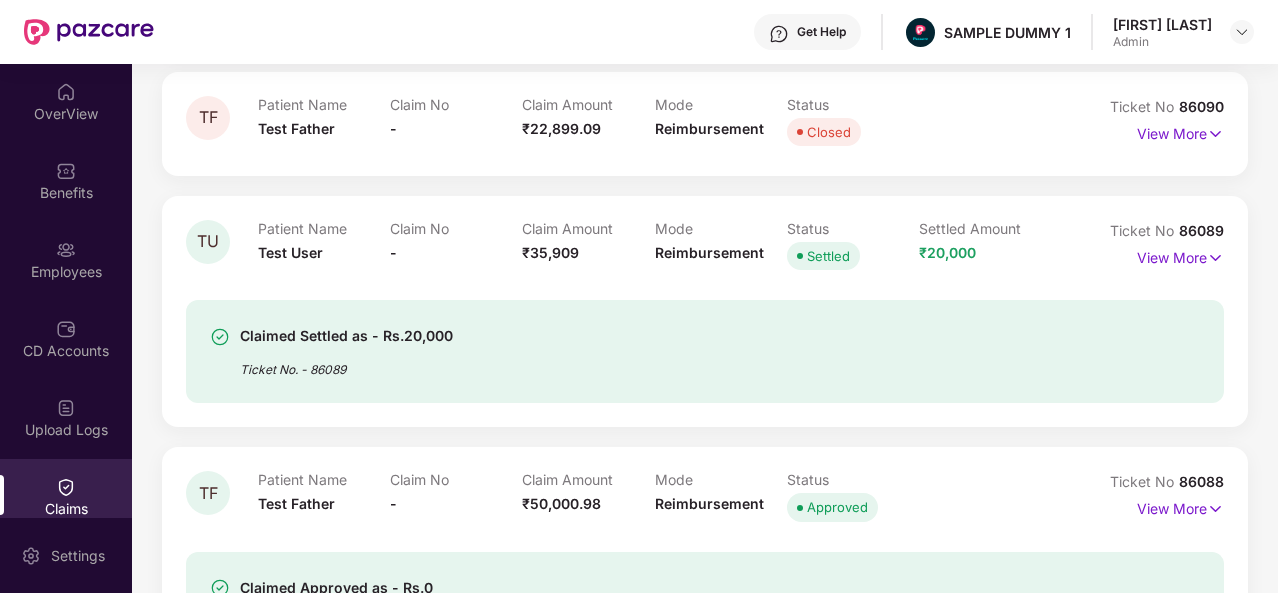scroll, scrollTop: 1283, scrollLeft: 0, axis: vertical 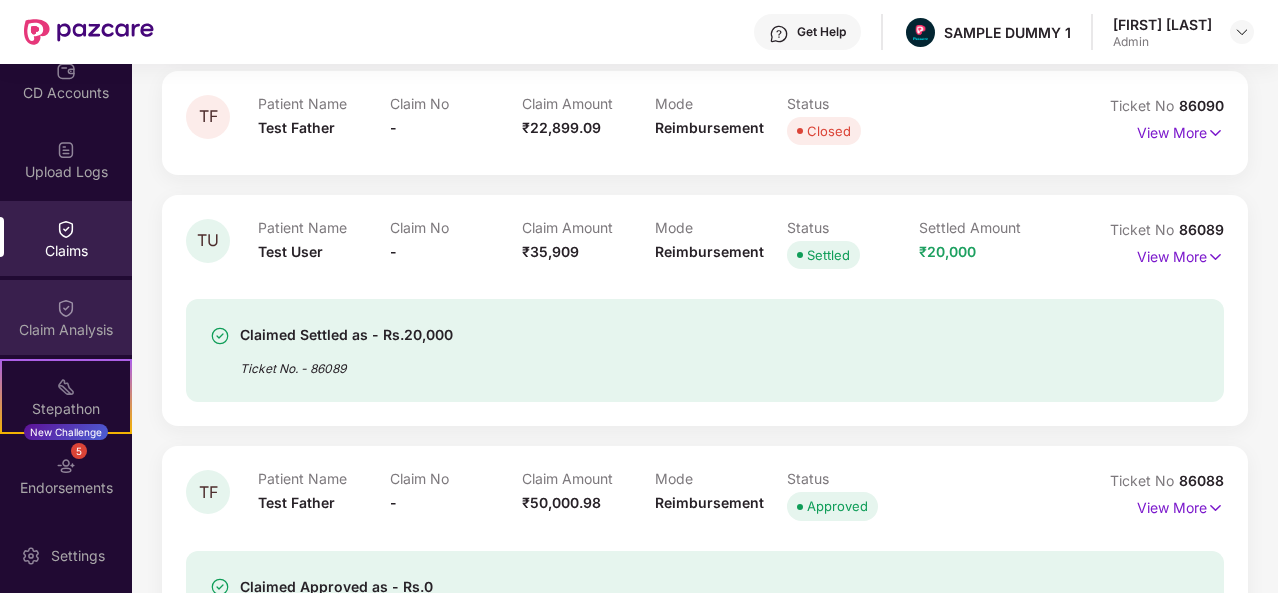 click at bounding box center [66, 308] 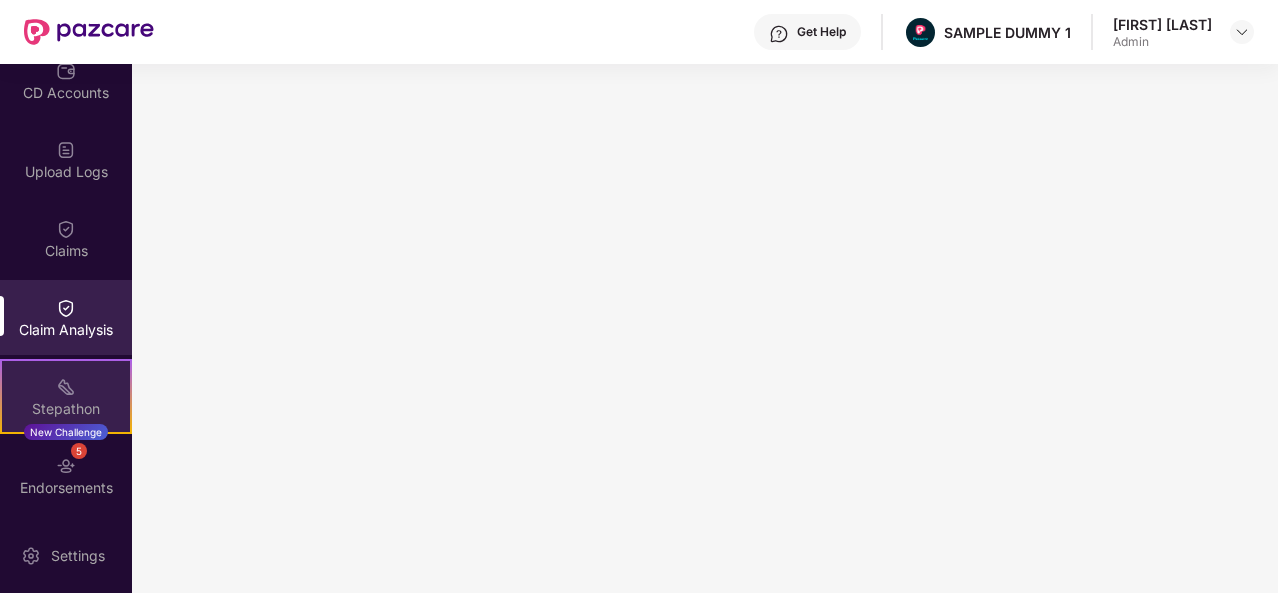 click on "Stepathon" at bounding box center [66, 409] 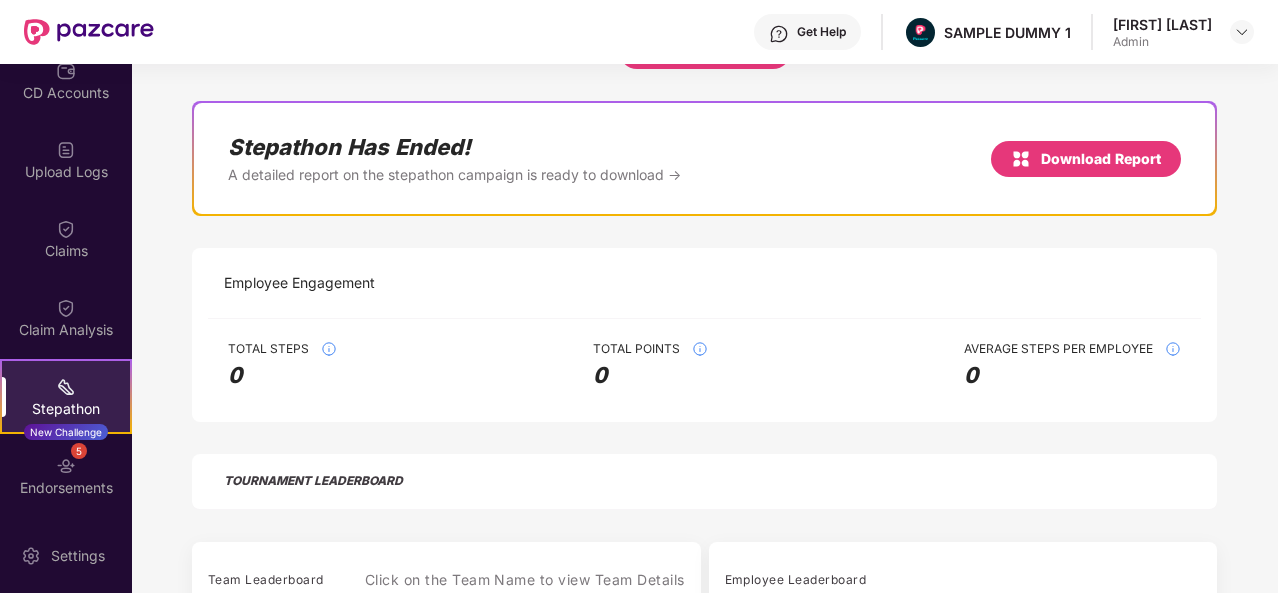 scroll, scrollTop: 134, scrollLeft: 0, axis: vertical 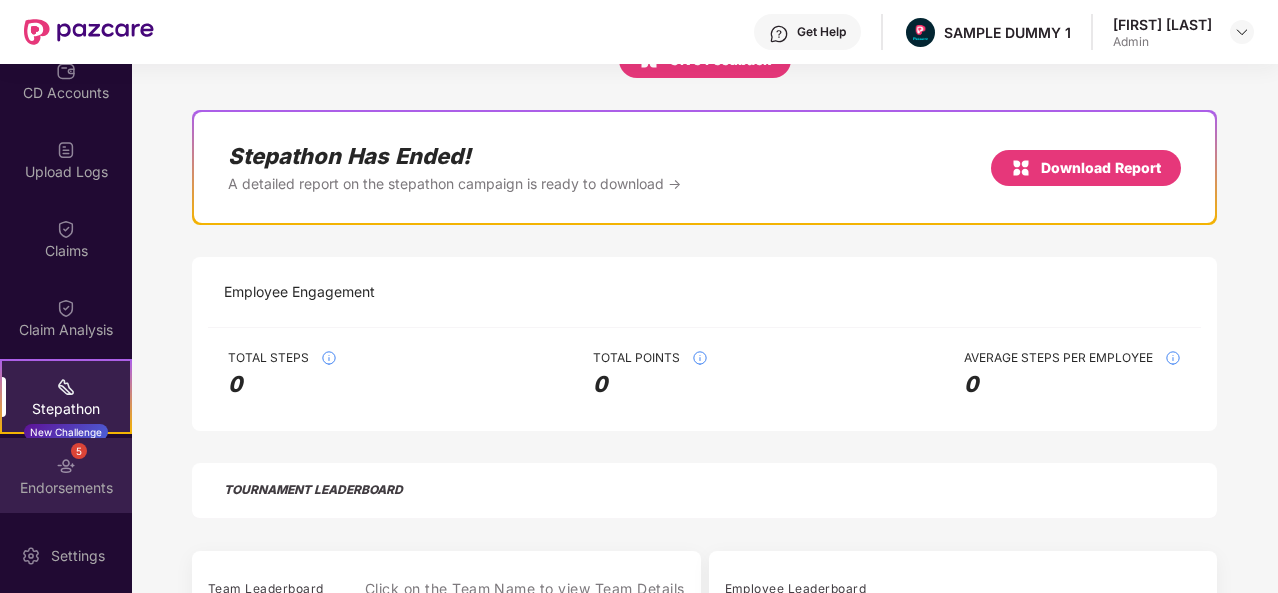 click on "5 Endorsements" at bounding box center (66, 475) 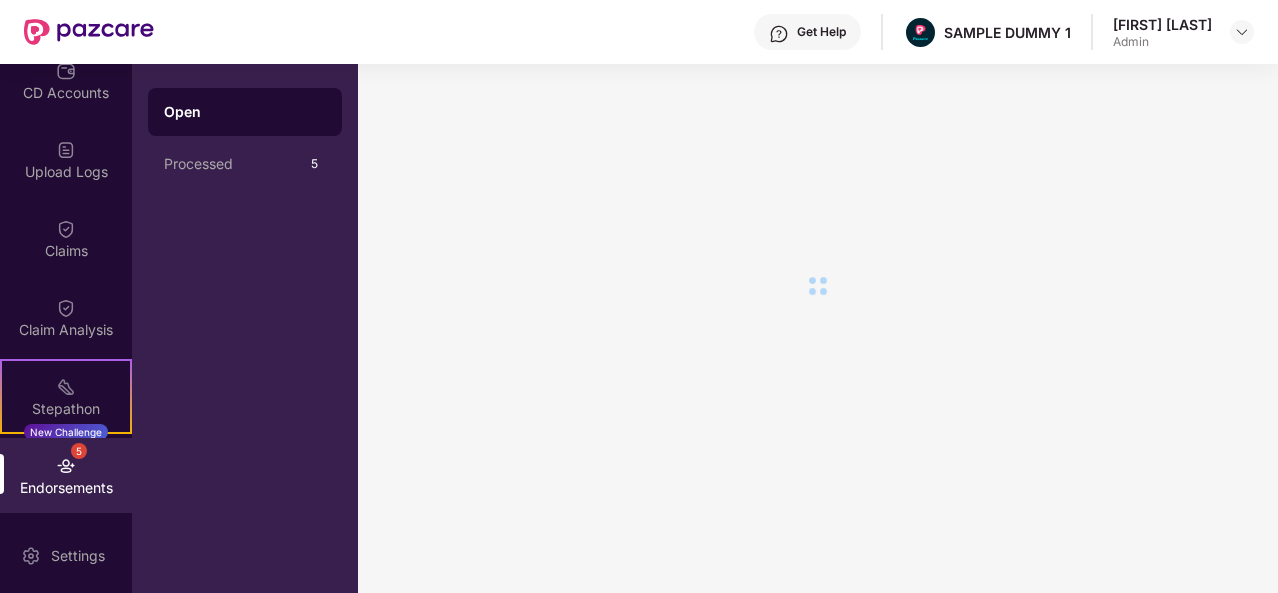 scroll, scrollTop: 0, scrollLeft: 0, axis: both 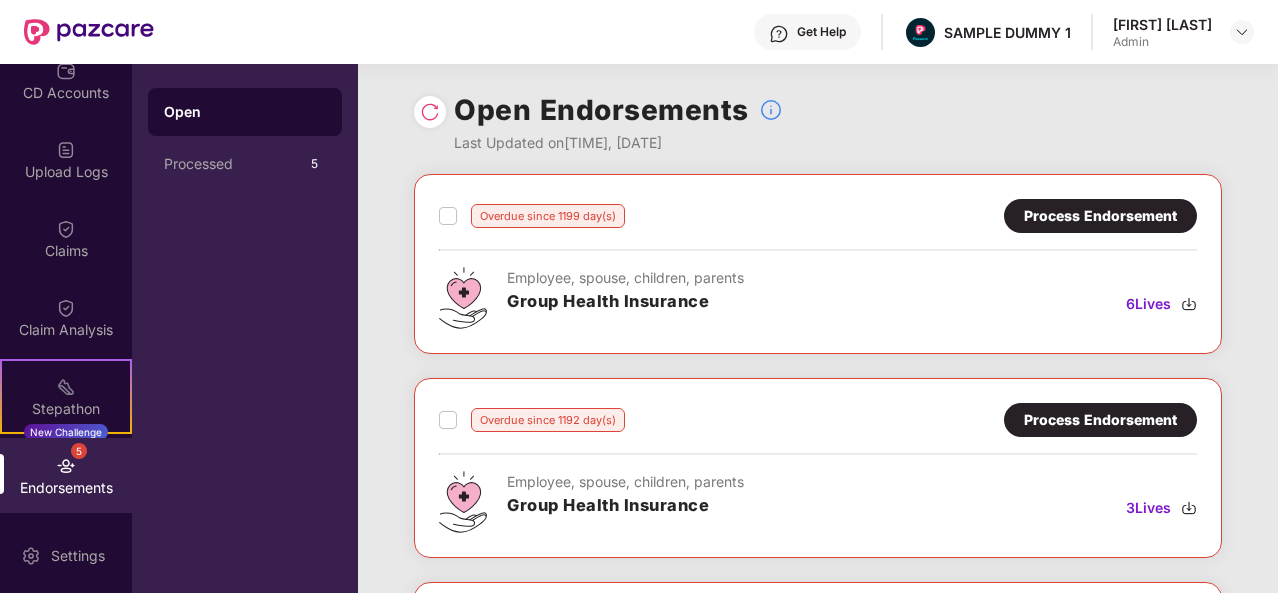click on "5 Endorsements" at bounding box center (66, 475) 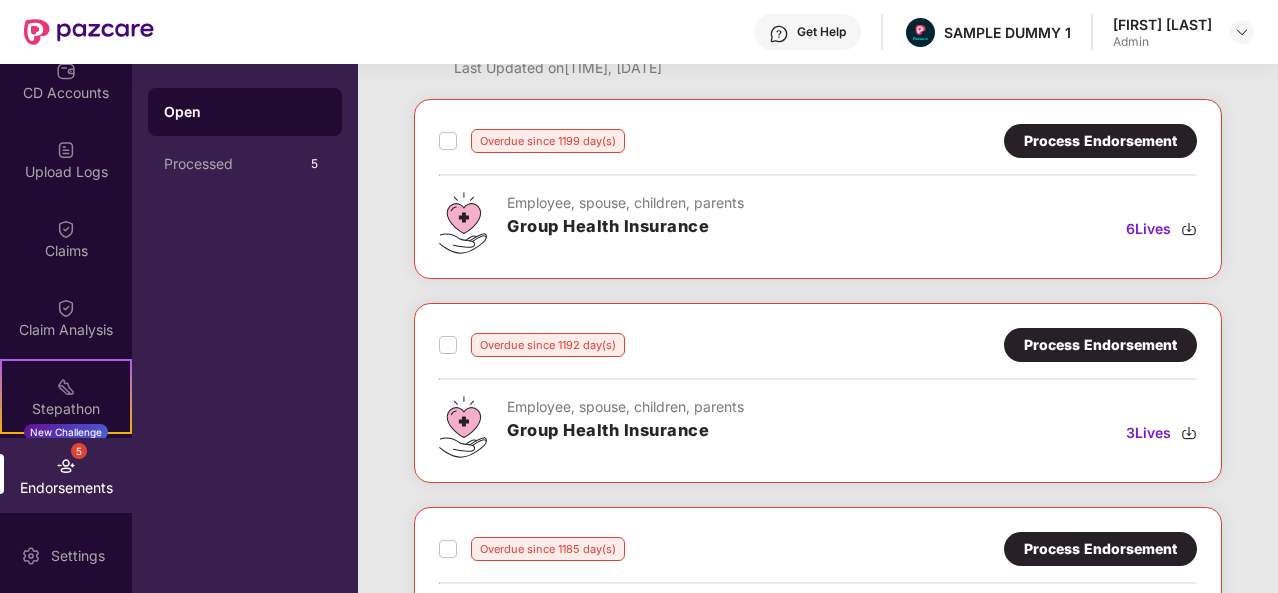 scroll, scrollTop: 76, scrollLeft: 0, axis: vertical 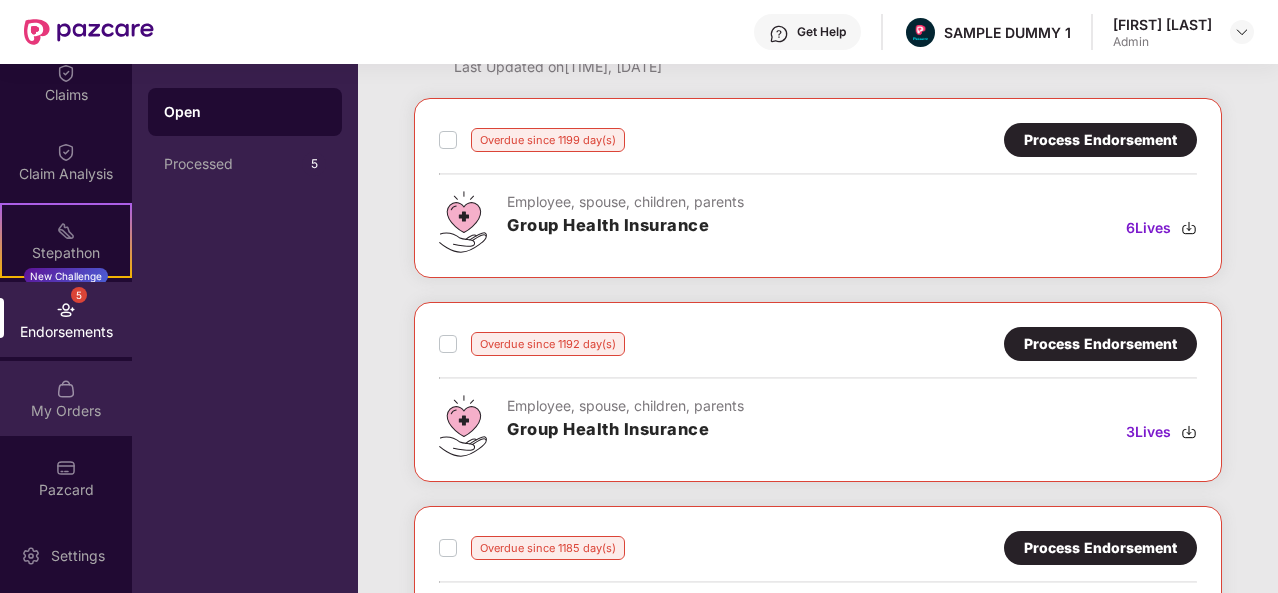 click on "My Orders" at bounding box center (66, 411) 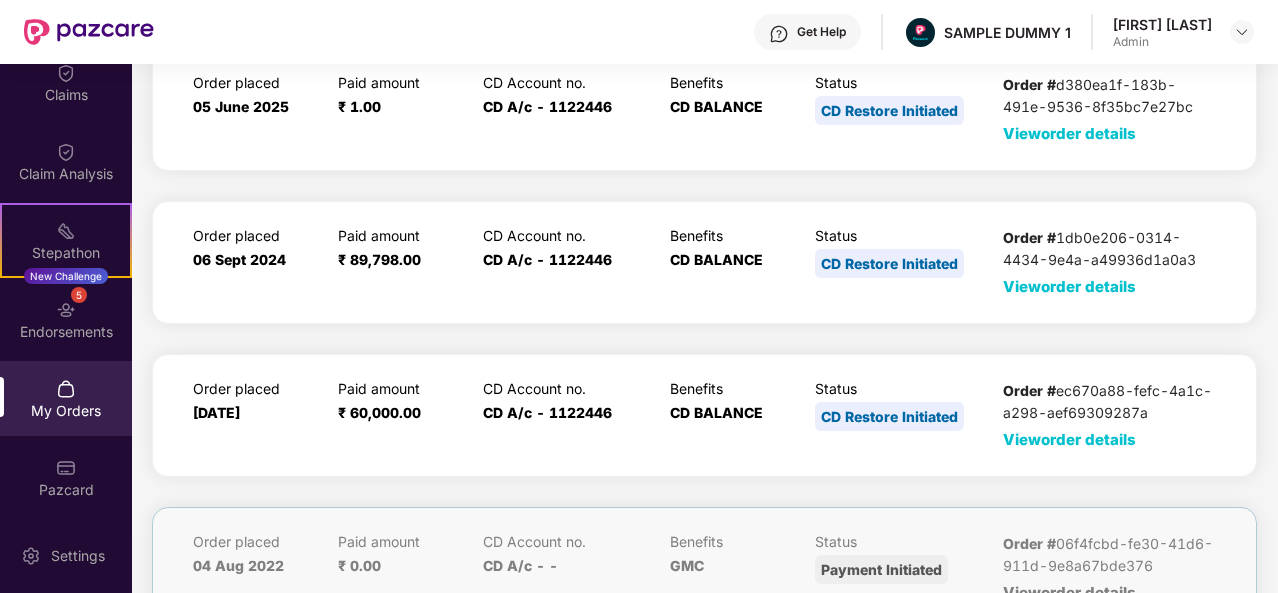 scroll, scrollTop: 0, scrollLeft: 0, axis: both 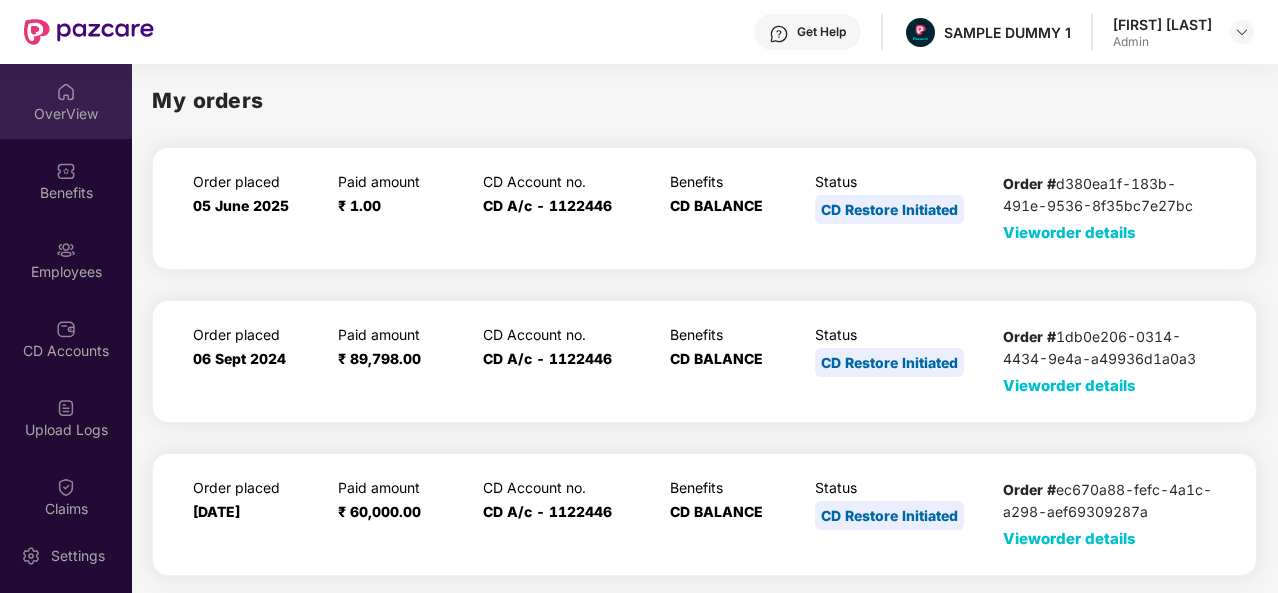 click on "OverView" at bounding box center (66, 114) 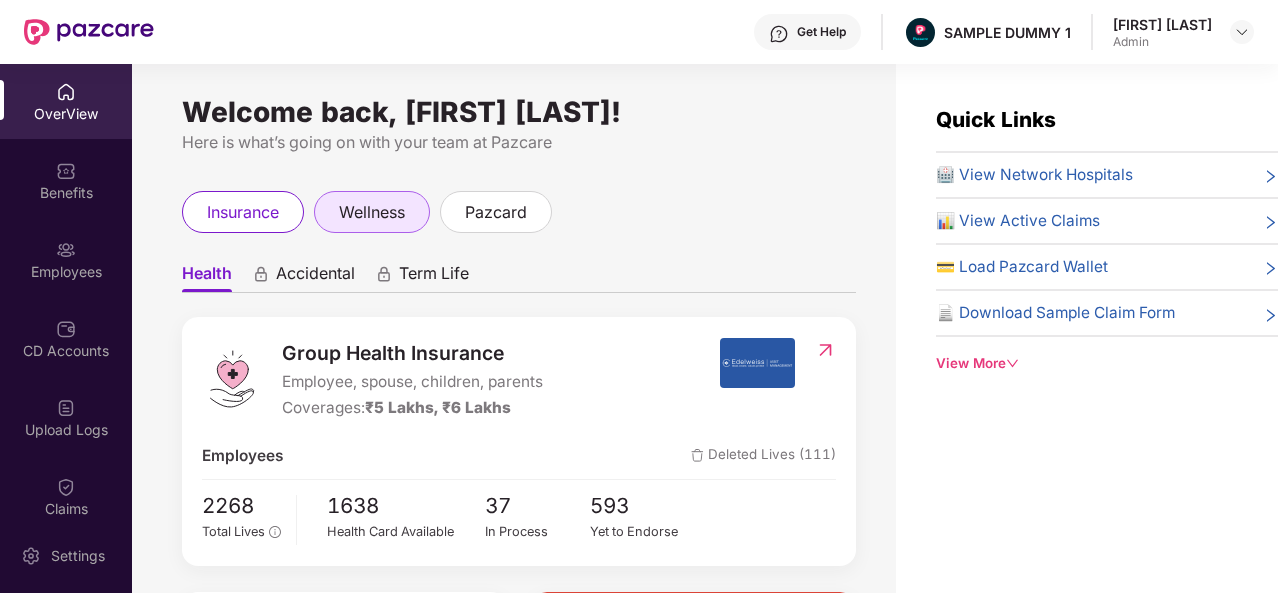 click on "wellness" at bounding box center [372, 212] 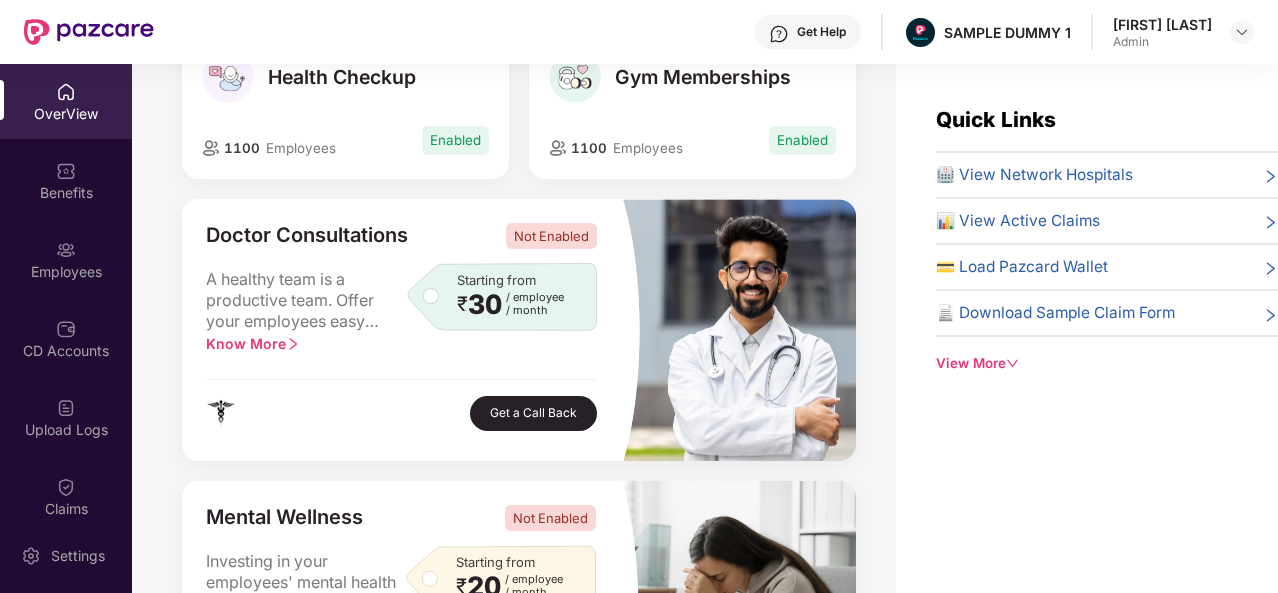 scroll, scrollTop: 712, scrollLeft: 0, axis: vertical 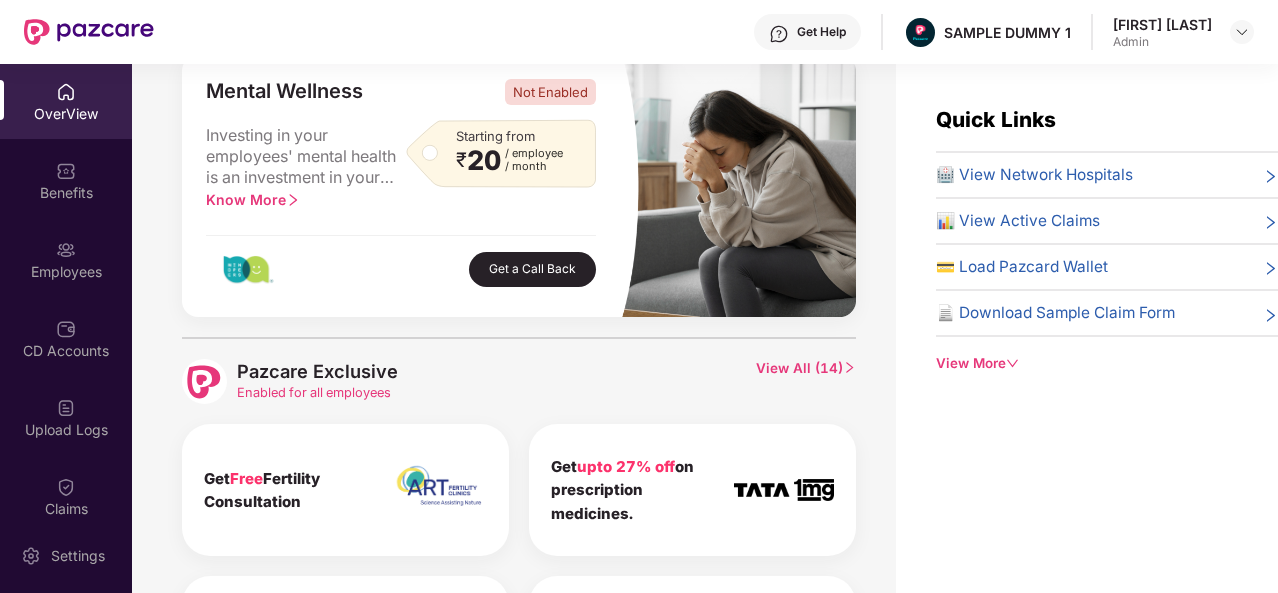 click on "View All ( 14 )" at bounding box center (806, 381) 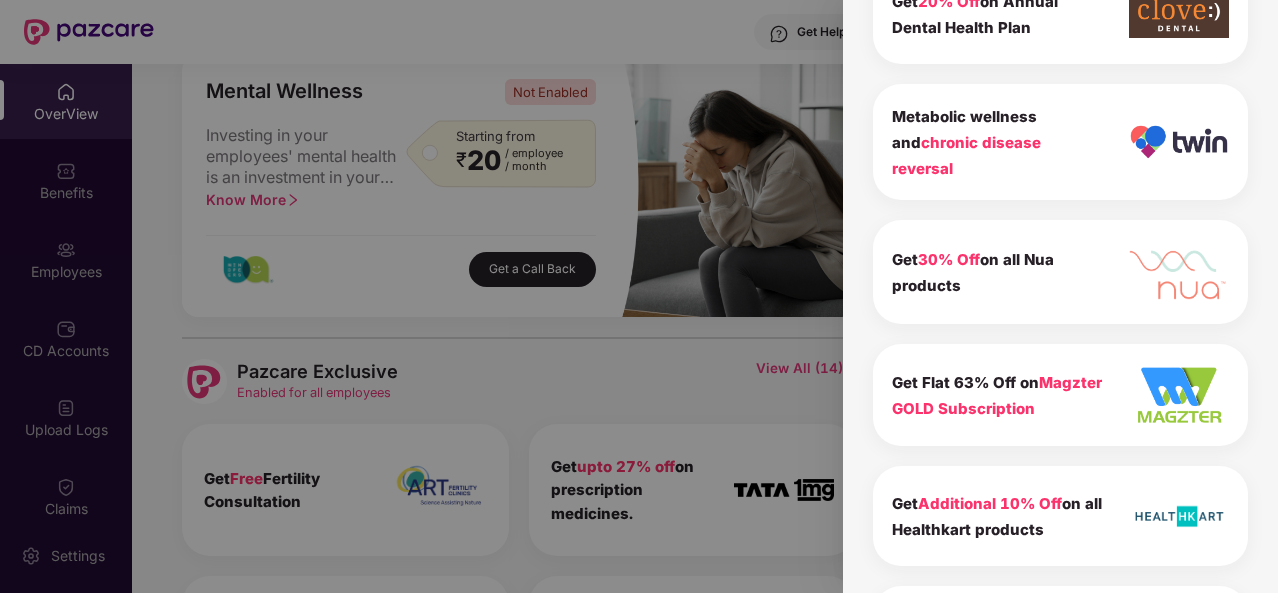 scroll, scrollTop: 1316, scrollLeft: 0, axis: vertical 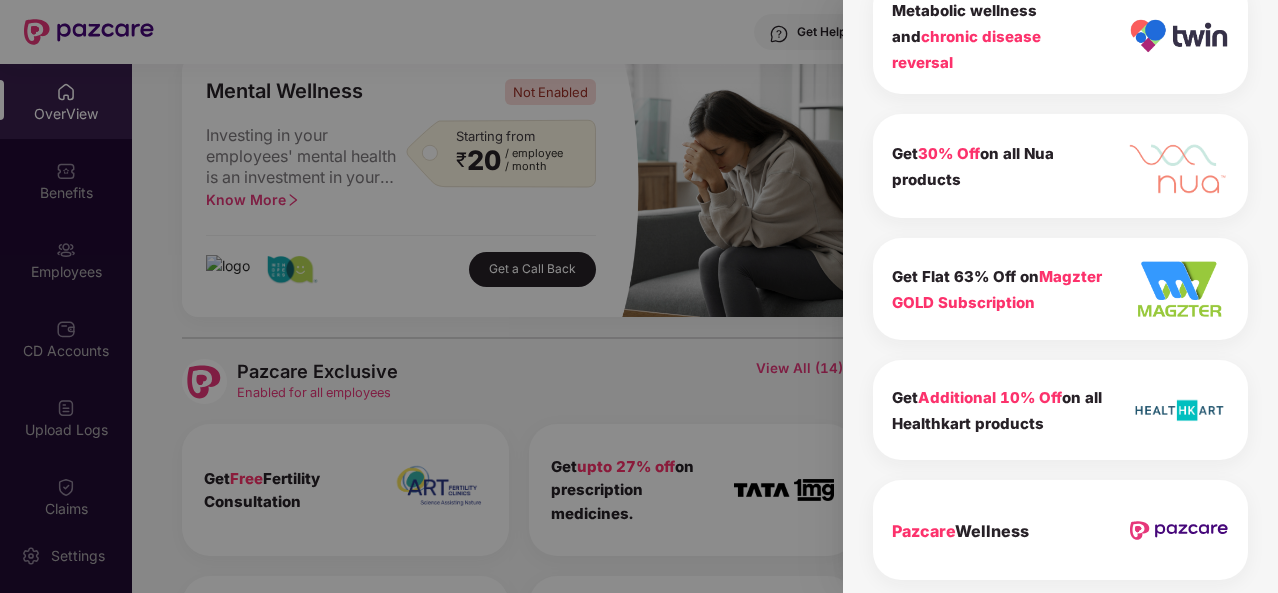 click at bounding box center (639, 296) 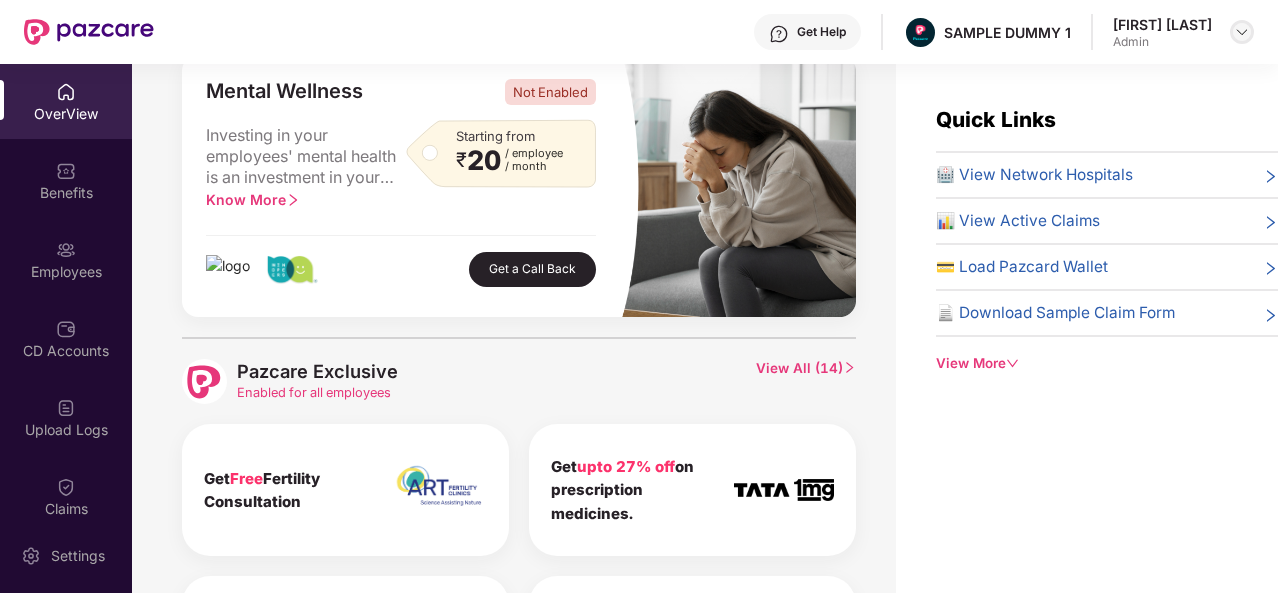 click at bounding box center [1242, 32] 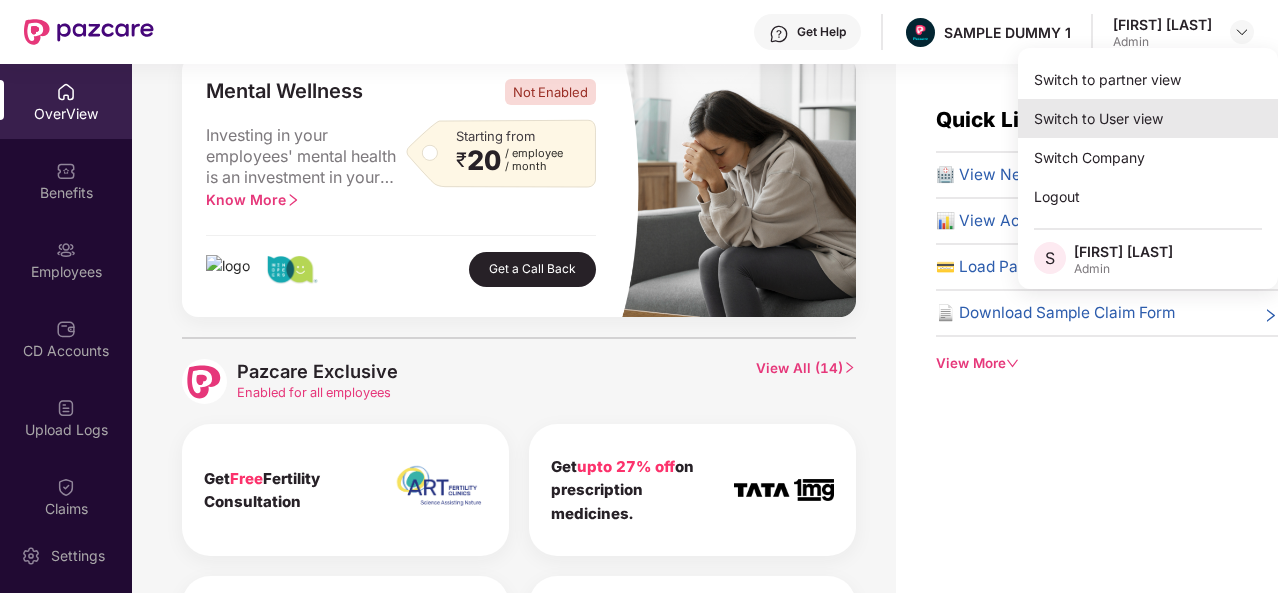 click on "Switch to User view" at bounding box center (1148, 118) 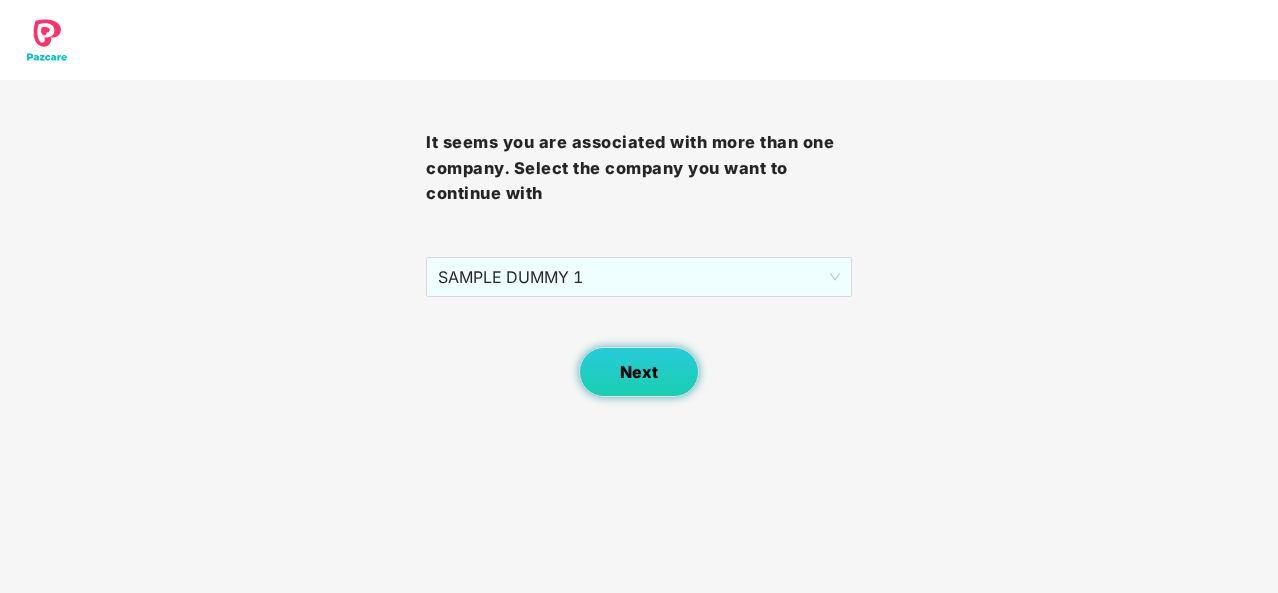 click on "Next" at bounding box center (639, 372) 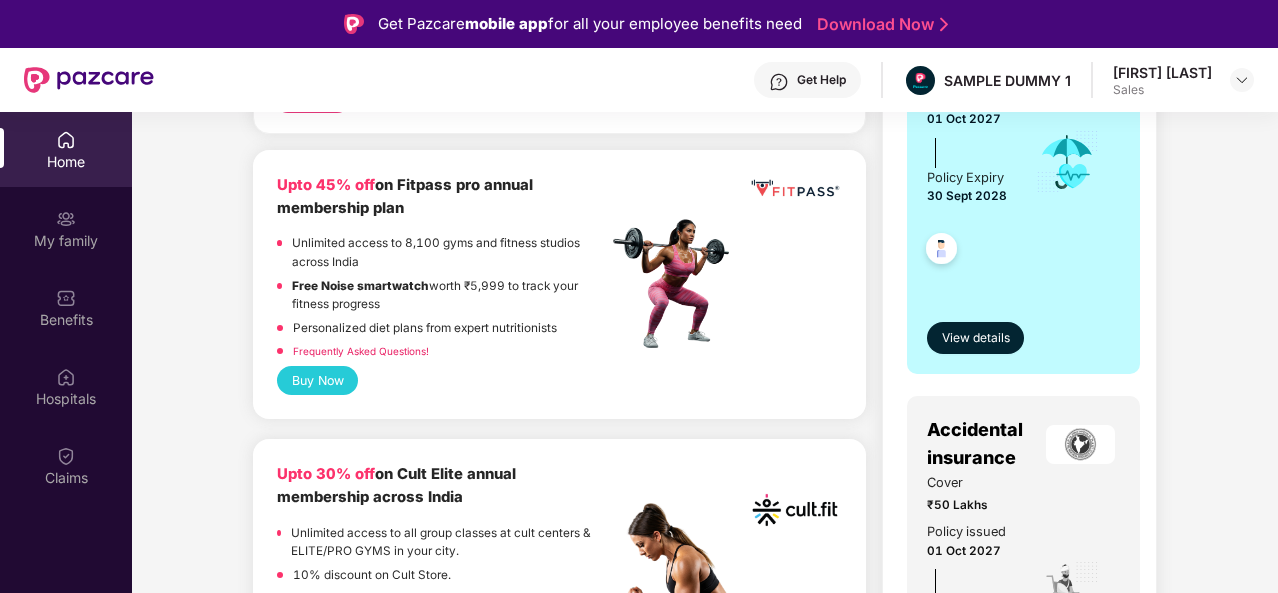 scroll, scrollTop: 346, scrollLeft: 0, axis: vertical 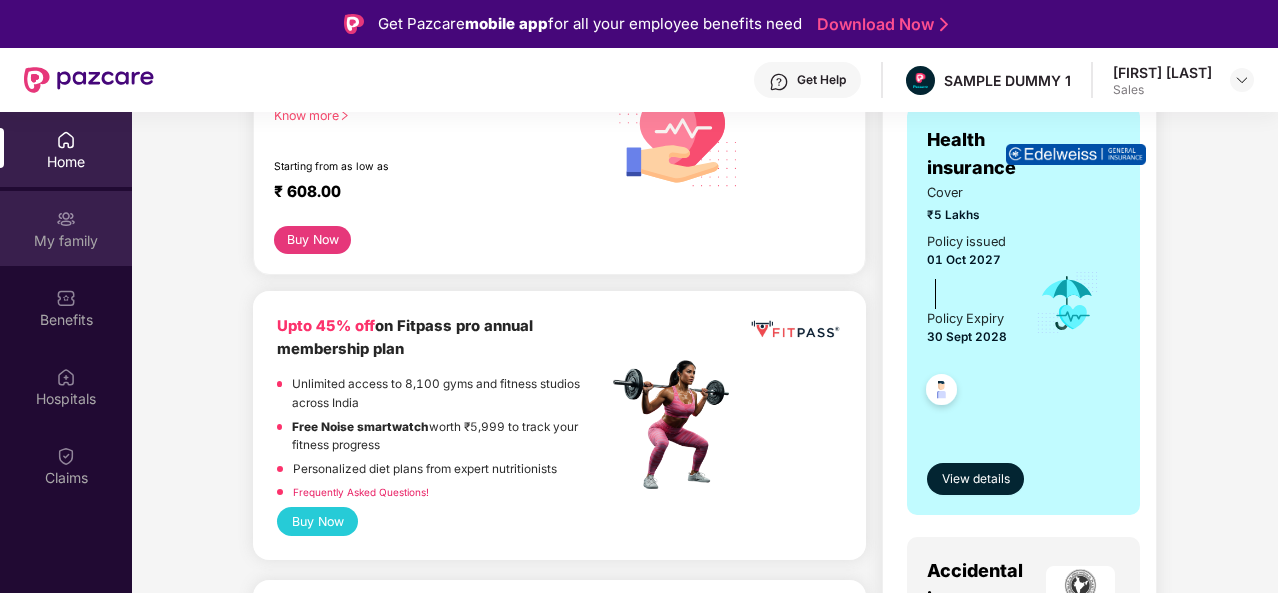 click on "My family" at bounding box center (66, 228) 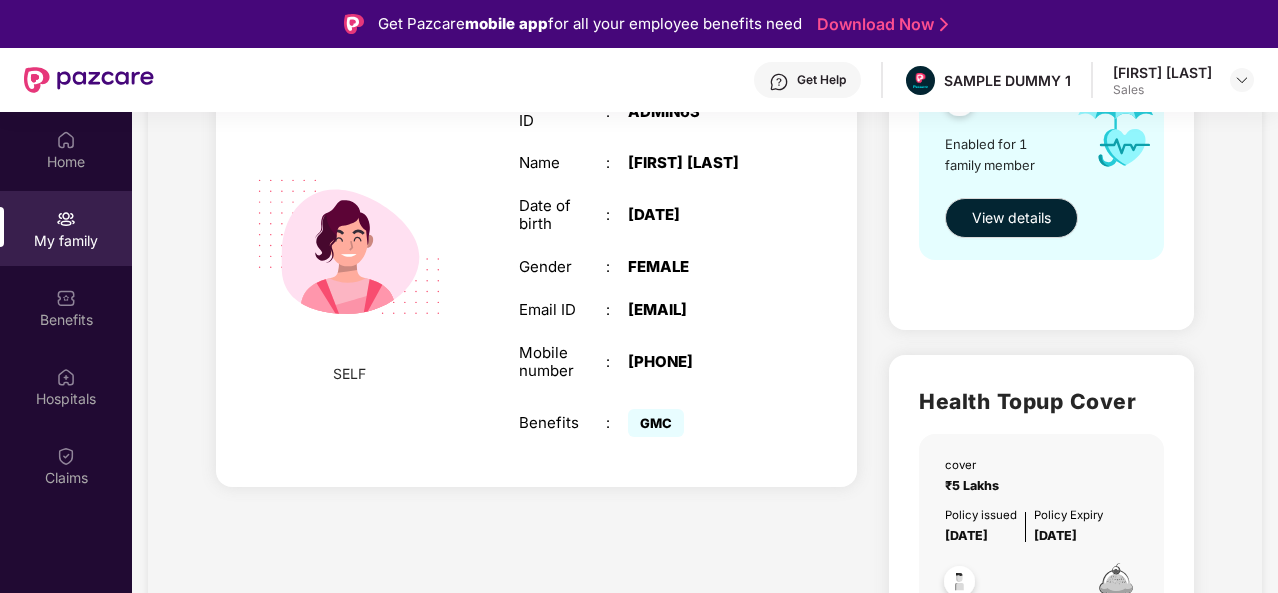 scroll, scrollTop: 380, scrollLeft: 0, axis: vertical 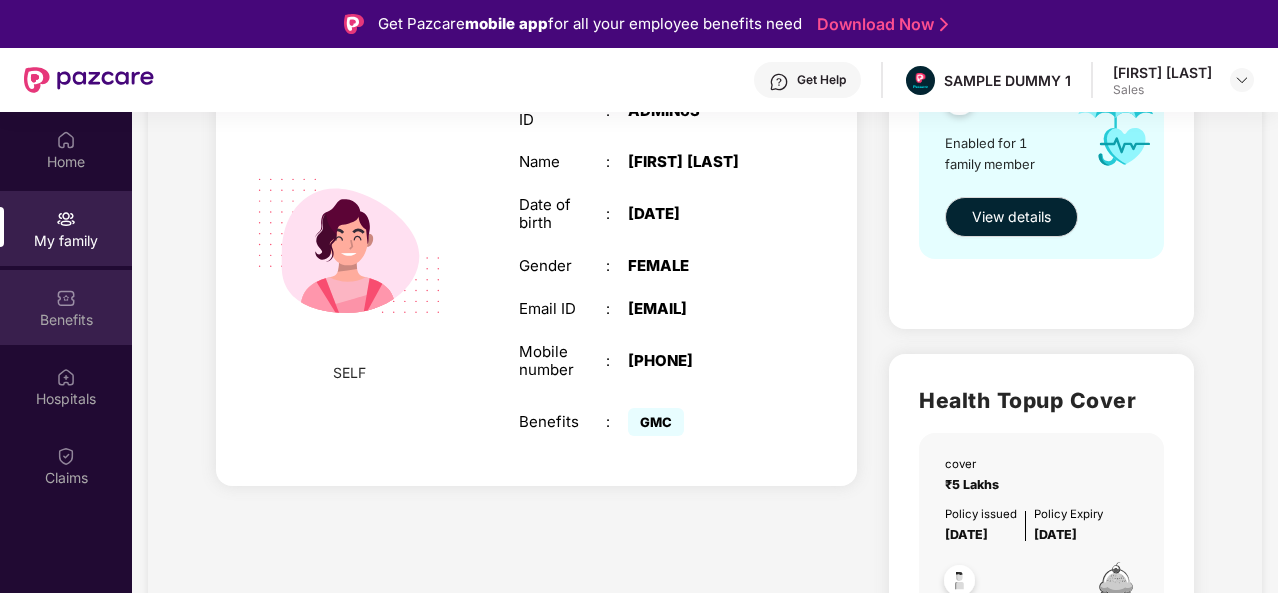 click at bounding box center [66, 298] 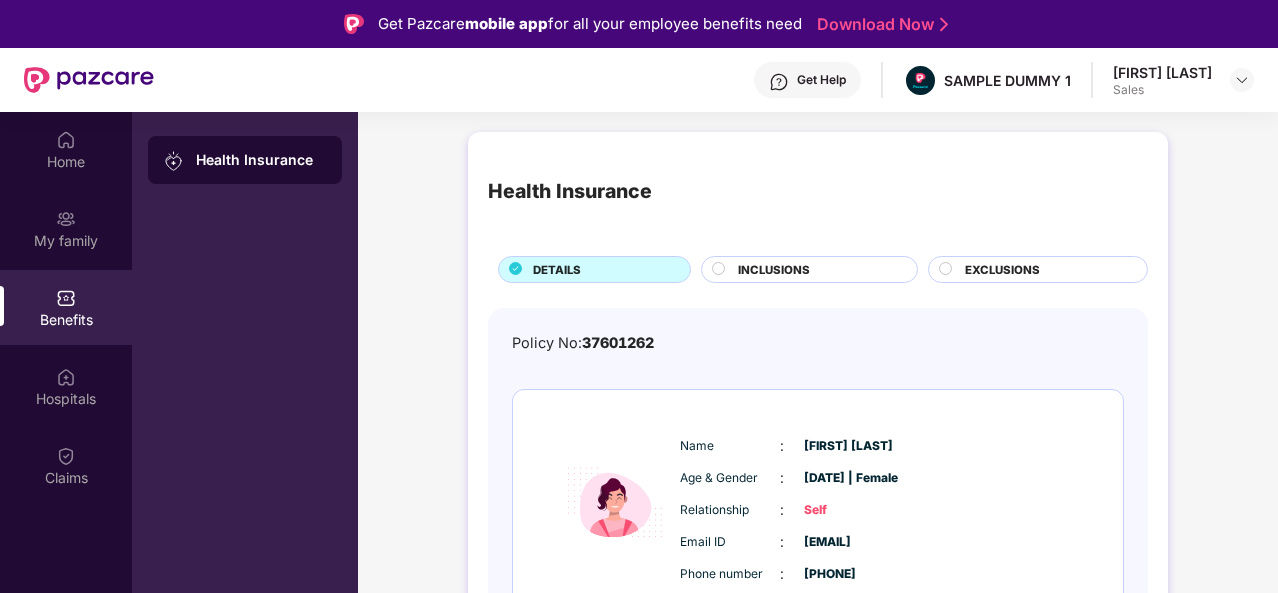 click on "INCLUSIONS" at bounding box center [817, 271] 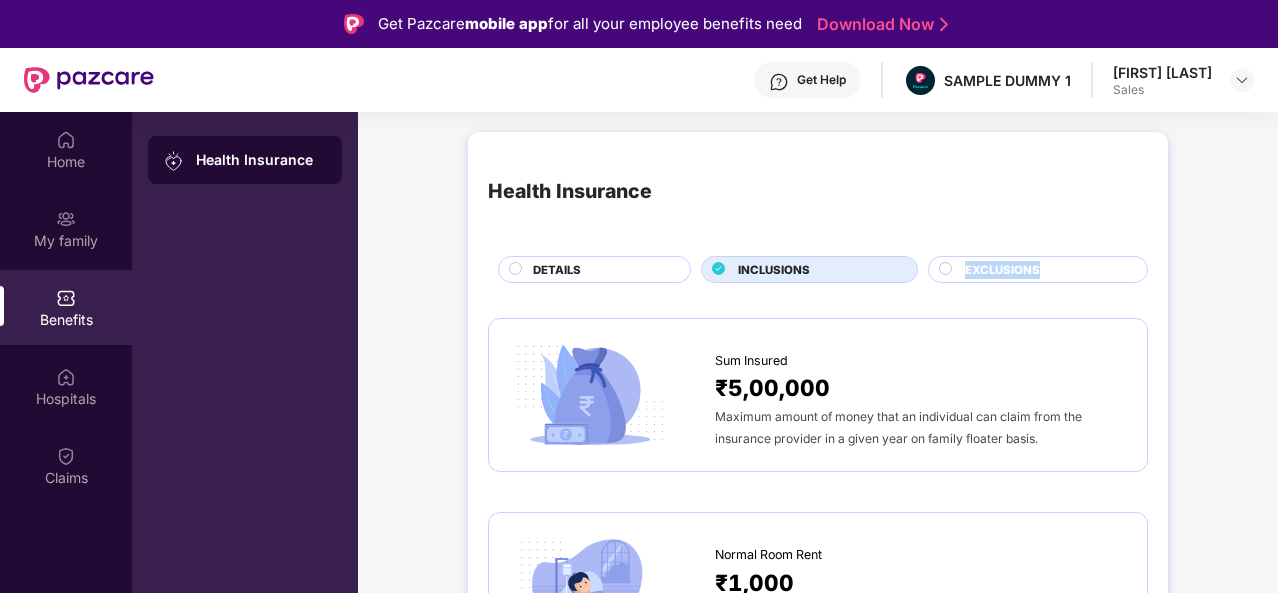 click on "EXCLUSIONS" at bounding box center [1002, 270] 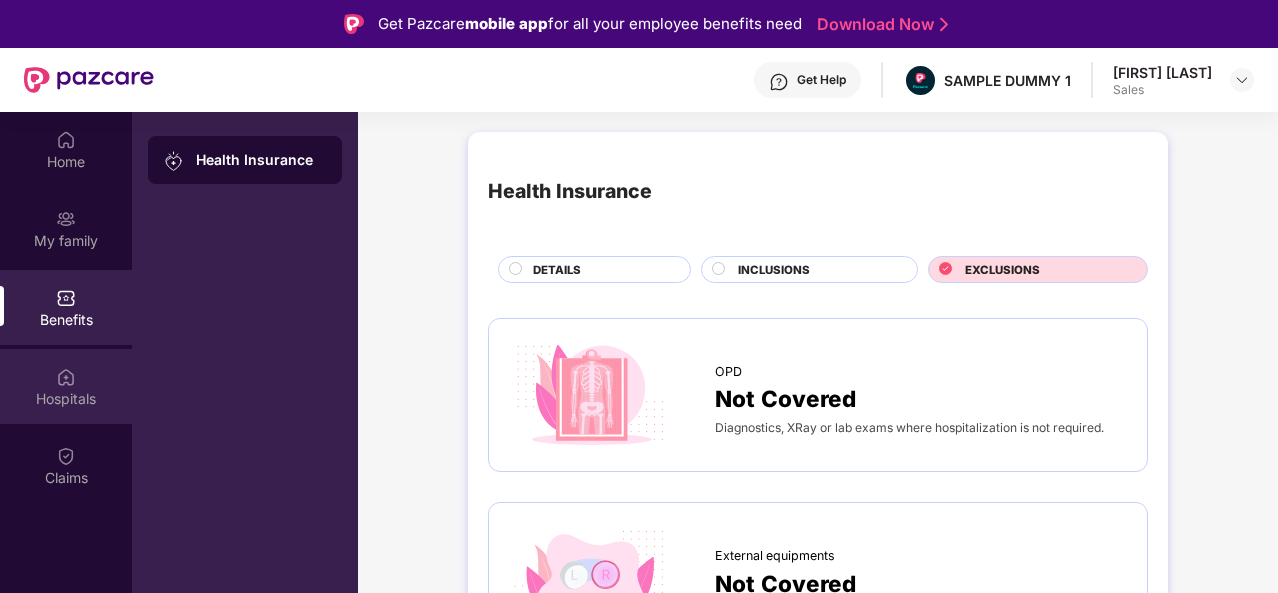 click on "Hospitals" at bounding box center (66, 399) 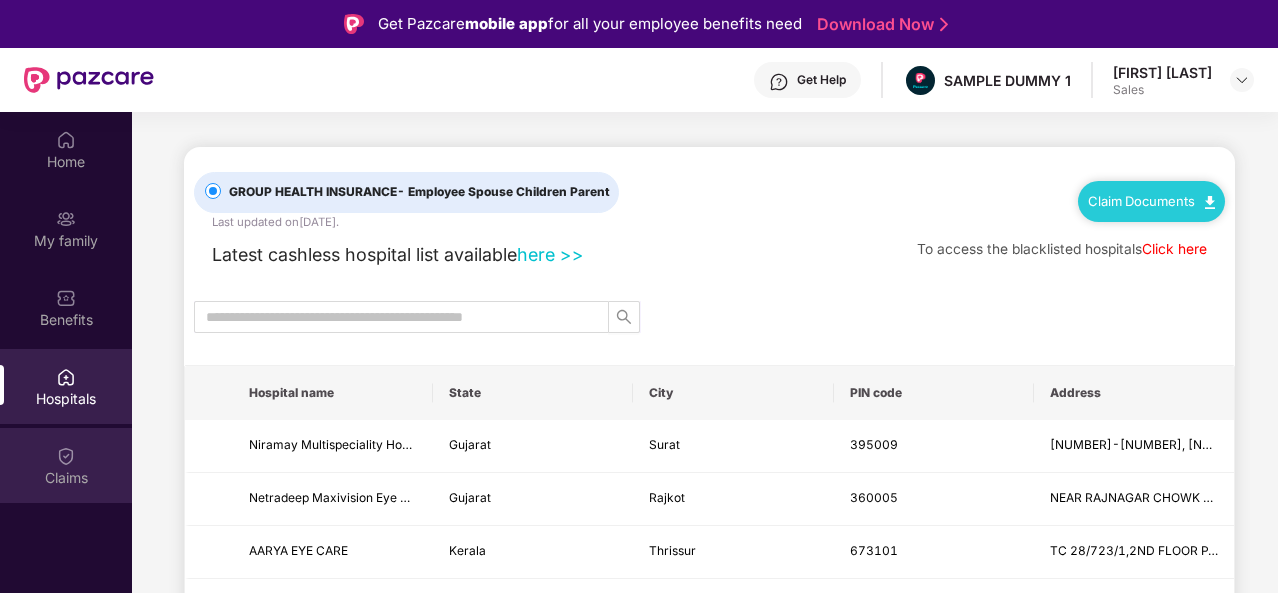 click on "Claims" at bounding box center (66, 465) 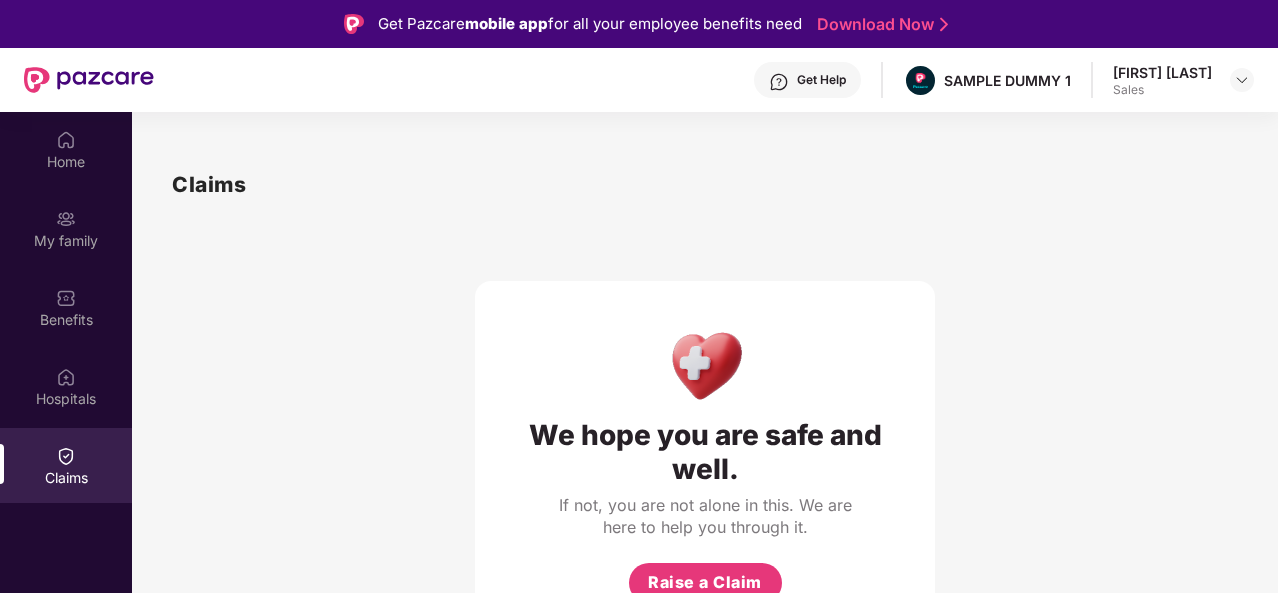 scroll, scrollTop: 112, scrollLeft: 0, axis: vertical 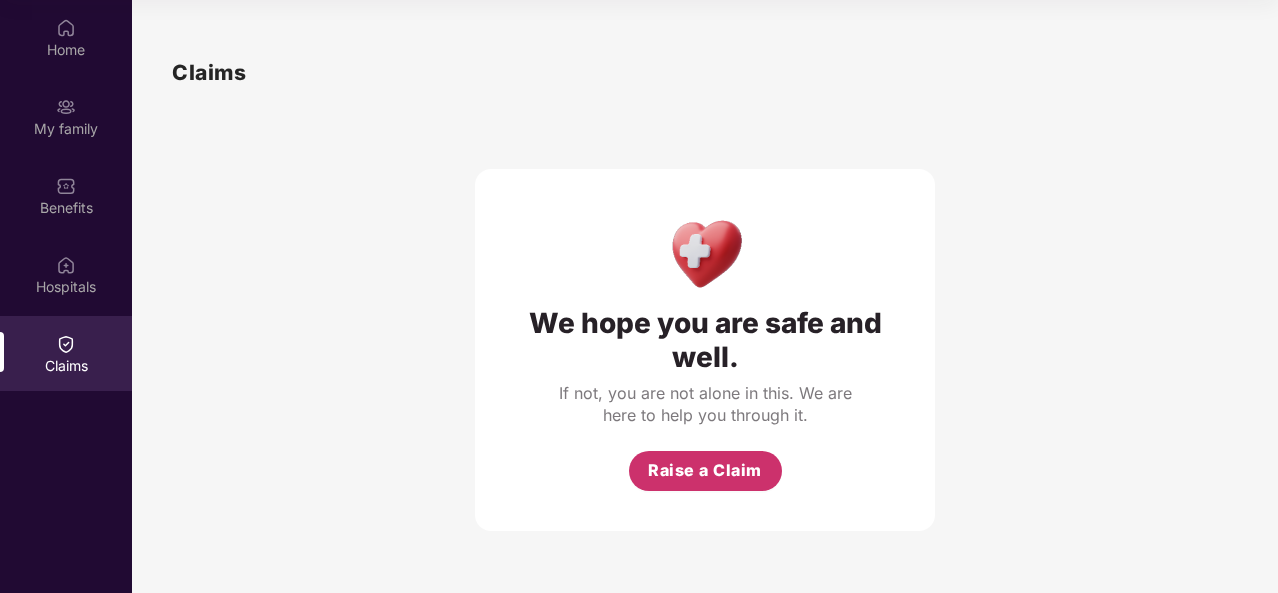click on "Raise a Claim" at bounding box center [705, 470] 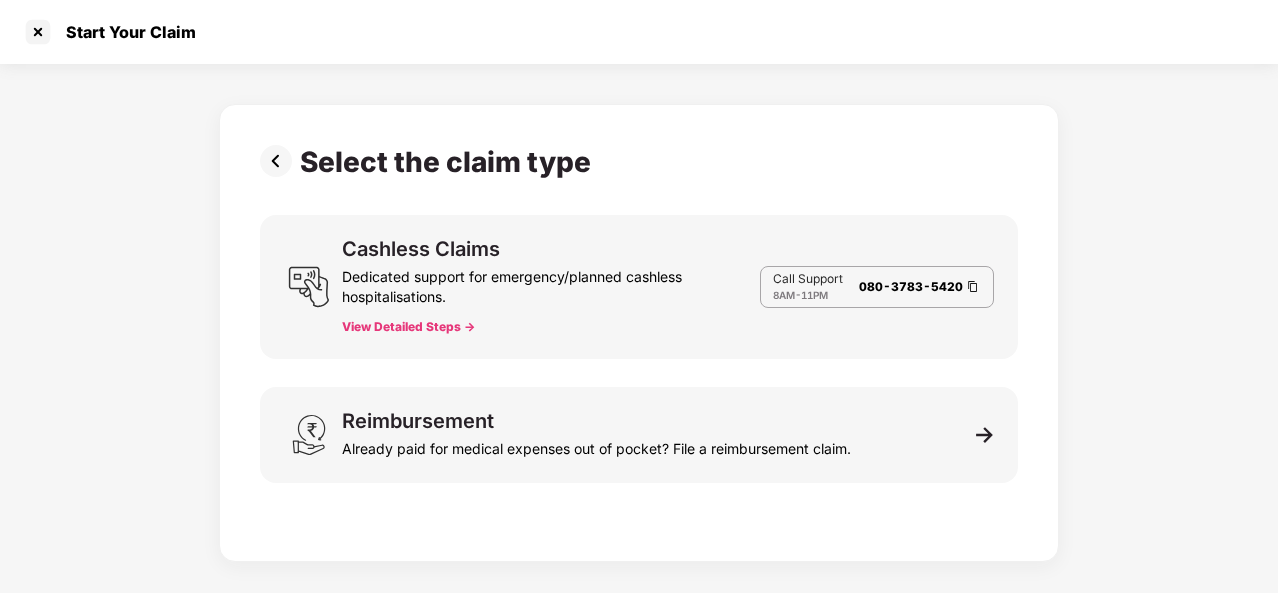 scroll, scrollTop: 48, scrollLeft: 0, axis: vertical 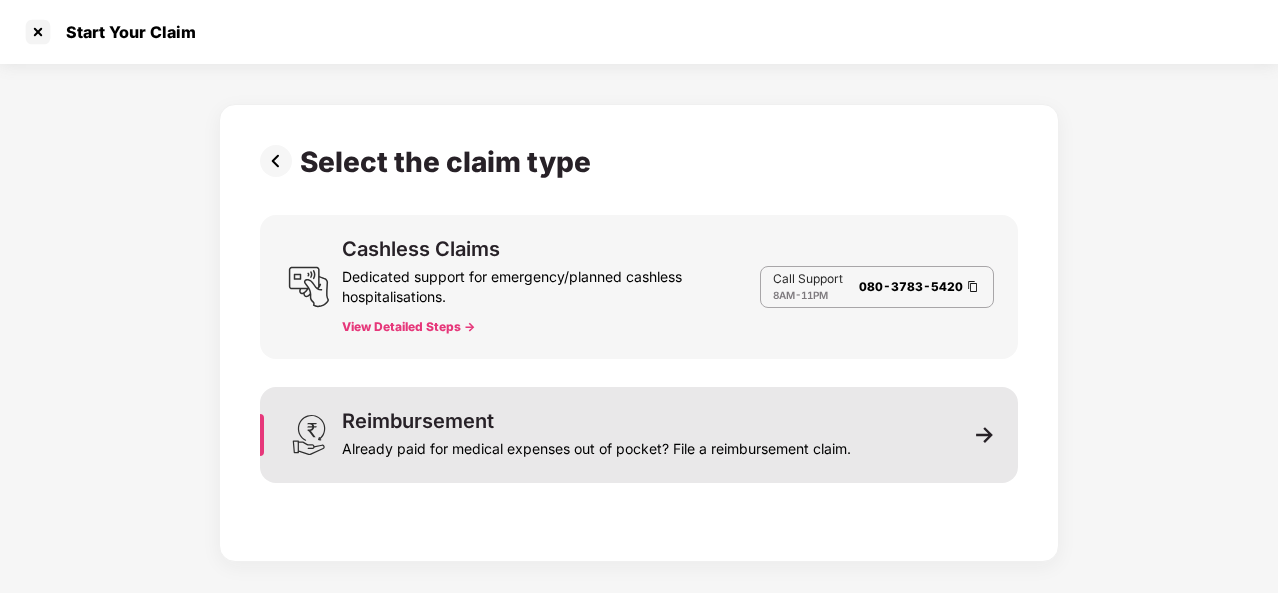 click at bounding box center [985, 435] 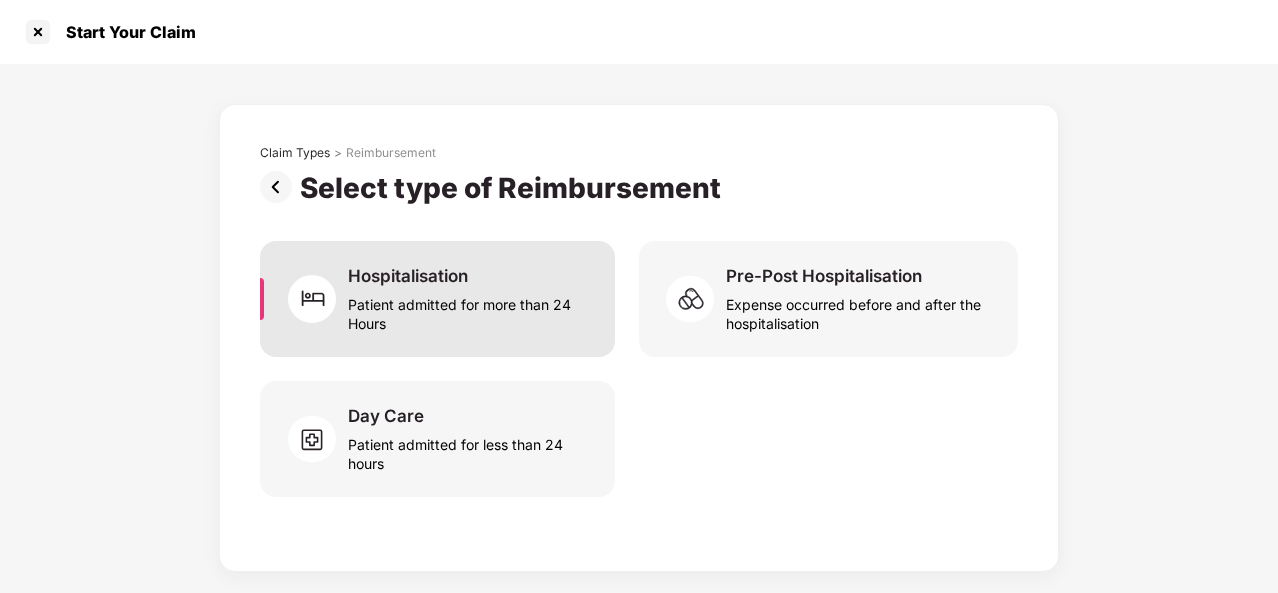 click on "Hospitalisation" at bounding box center (408, 276) 